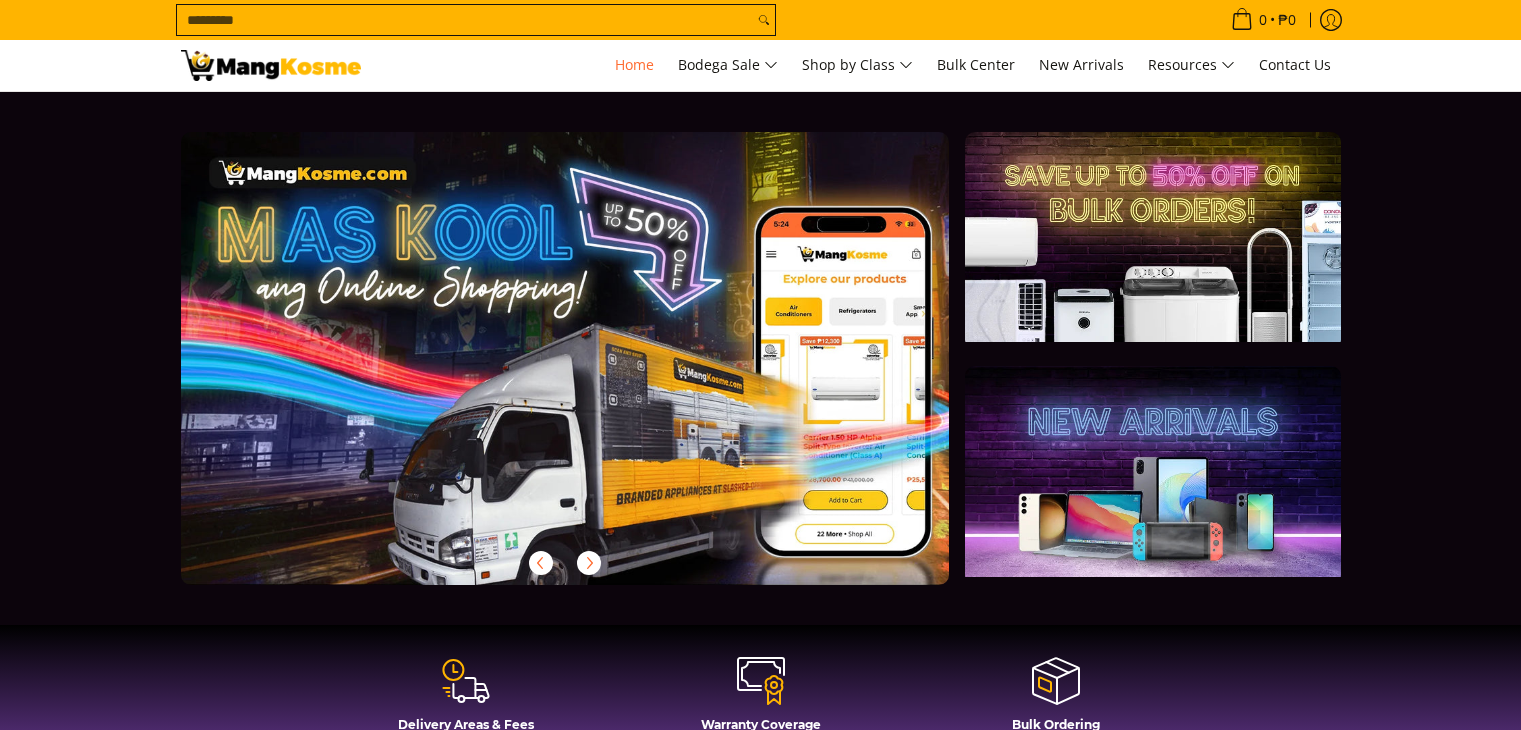 scroll, scrollTop: 0, scrollLeft: 0, axis: both 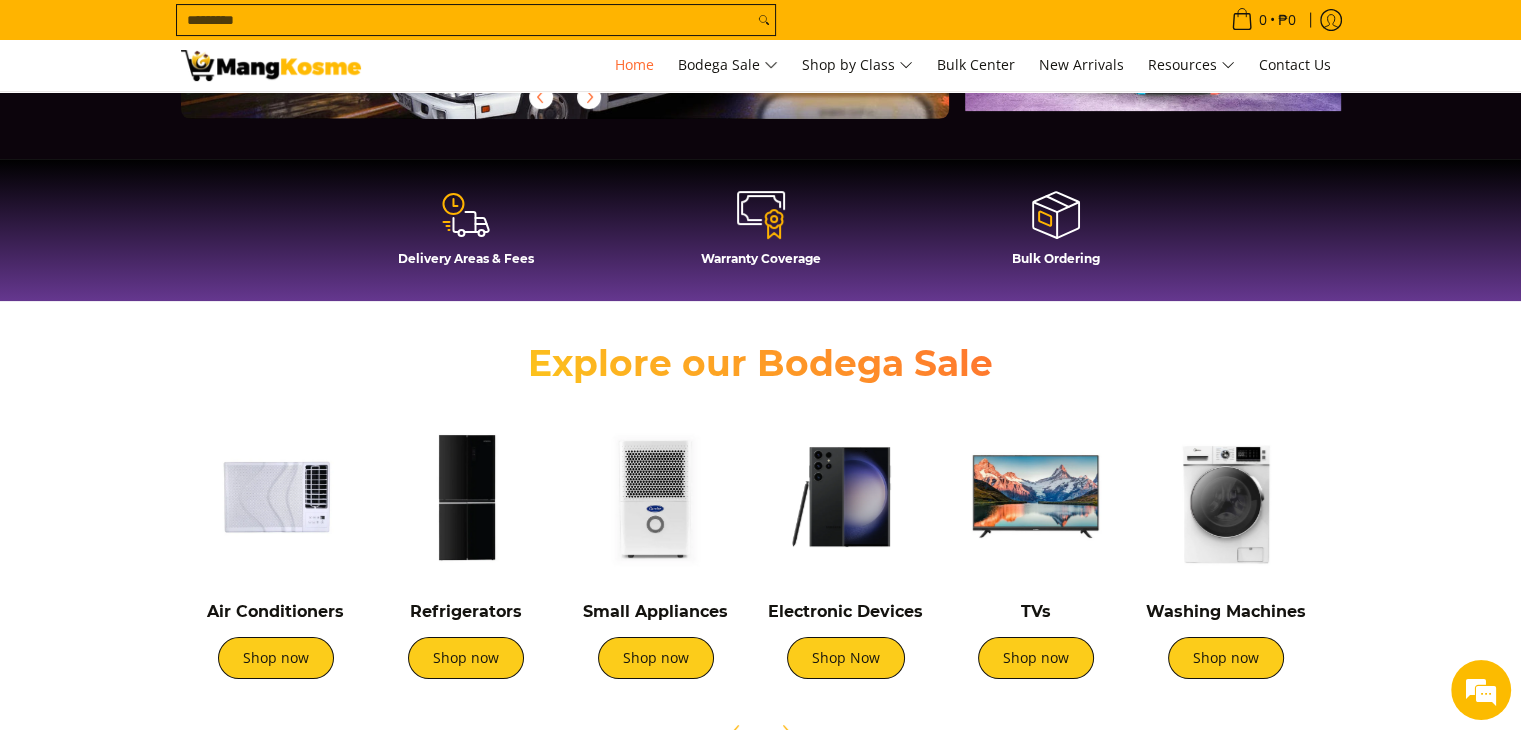 click at bounding box center [466, 497] 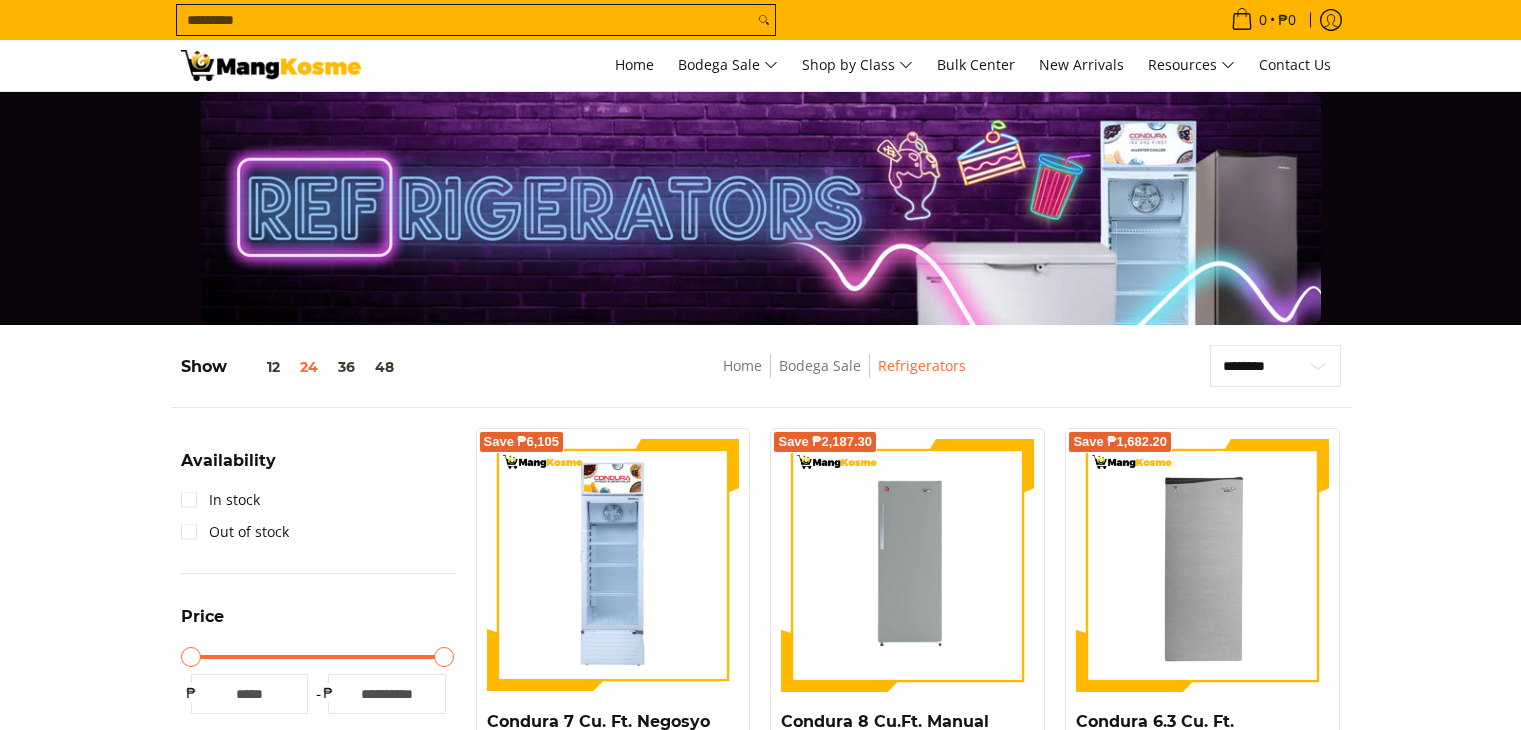 scroll, scrollTop: 0, scrollLeft: 0, axis: both 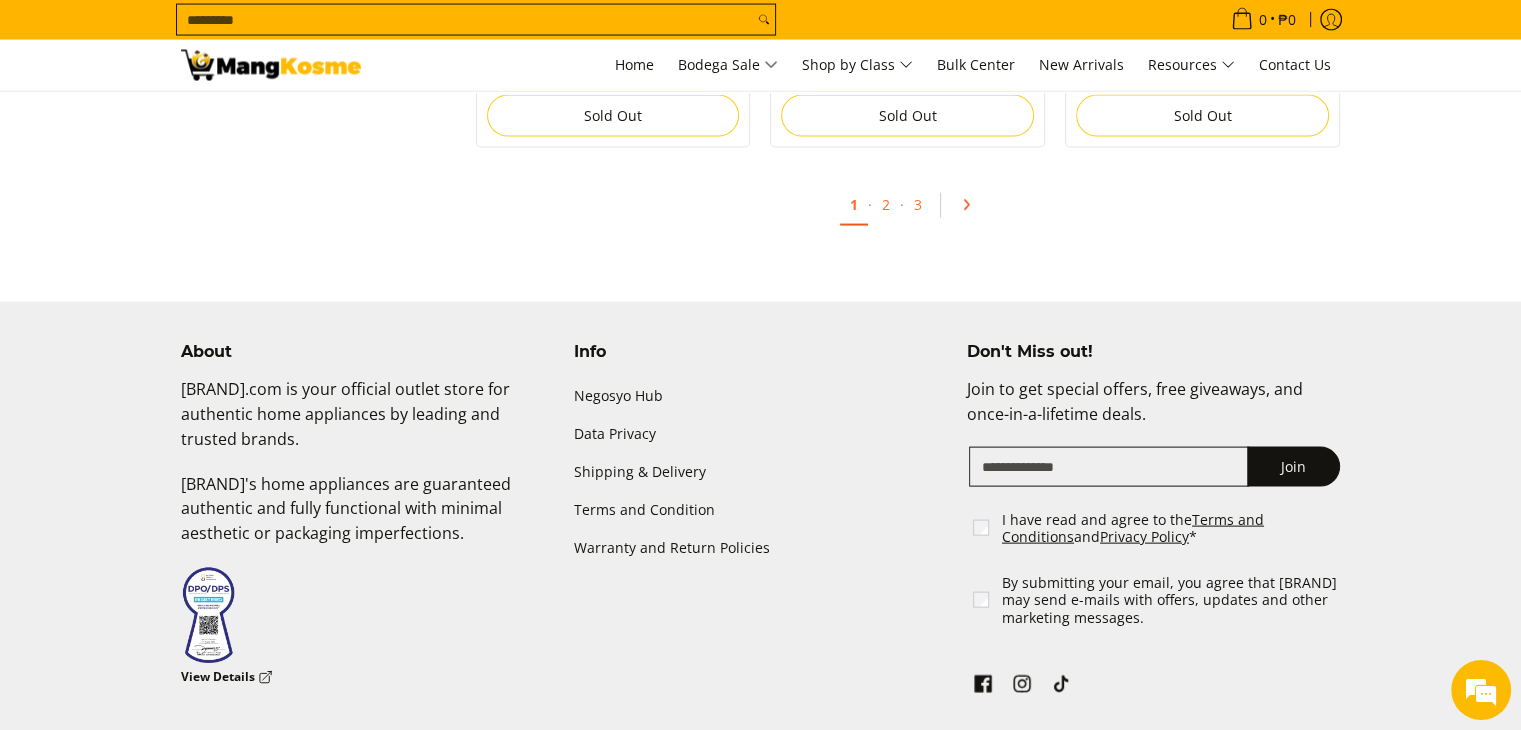 click at bounding box center (966, 205) 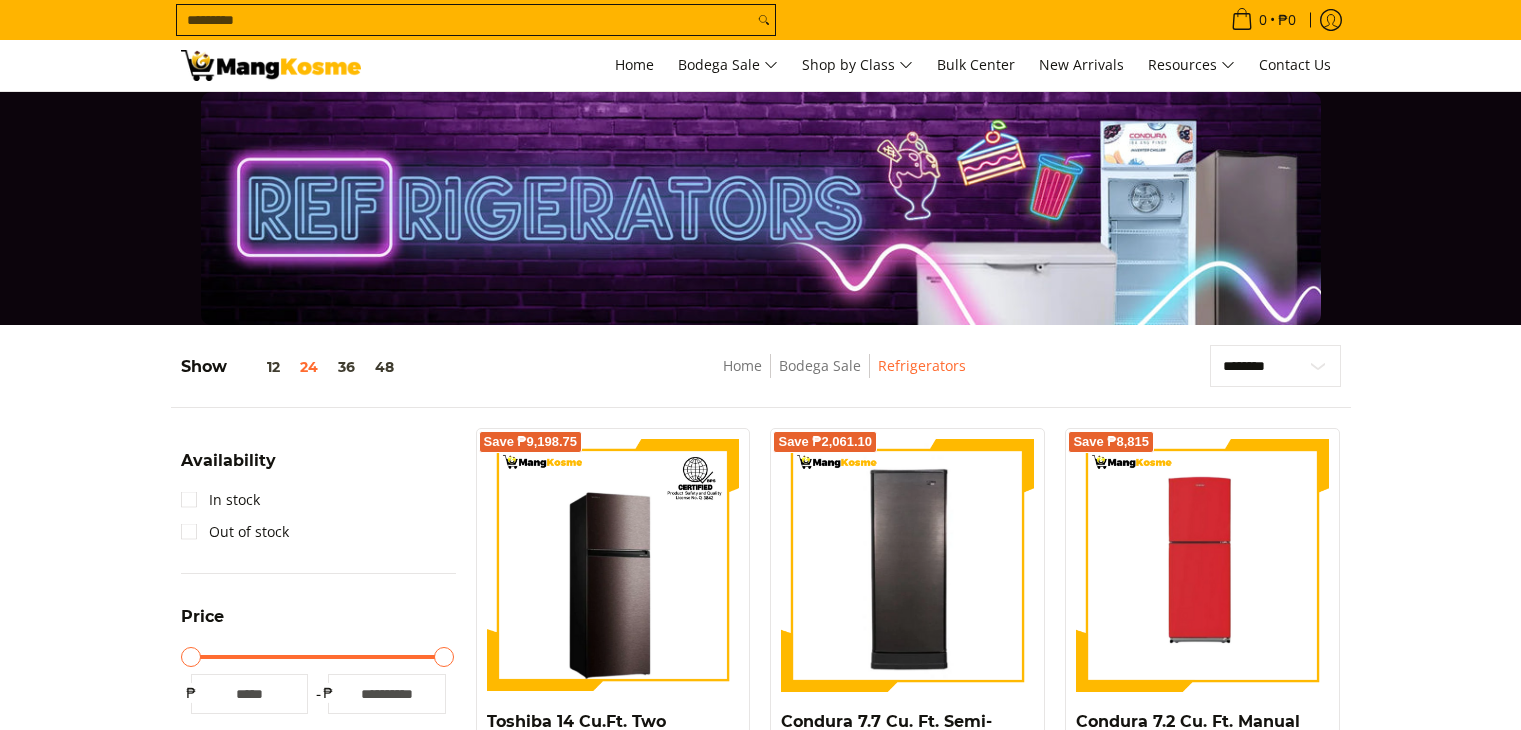 scroll, scrollTop: 0, scrollLeft: 0, axis: both 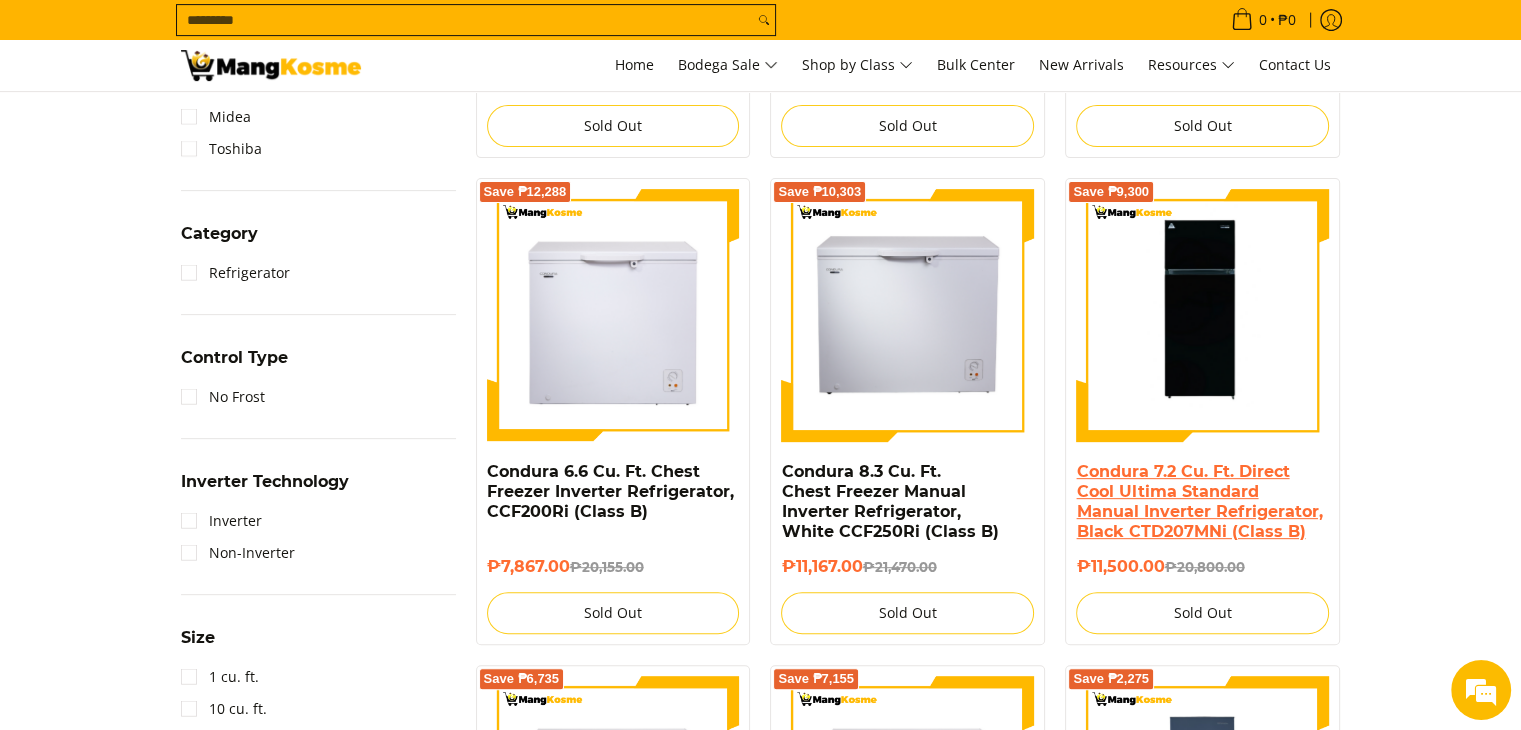 click on "Condura  7.2 Cu. Ft. Direct Cool Ultima Standard Manual Inverter Refrigerator, Black CTD207MNi (Class B)" at bounding box center (1199, 501) 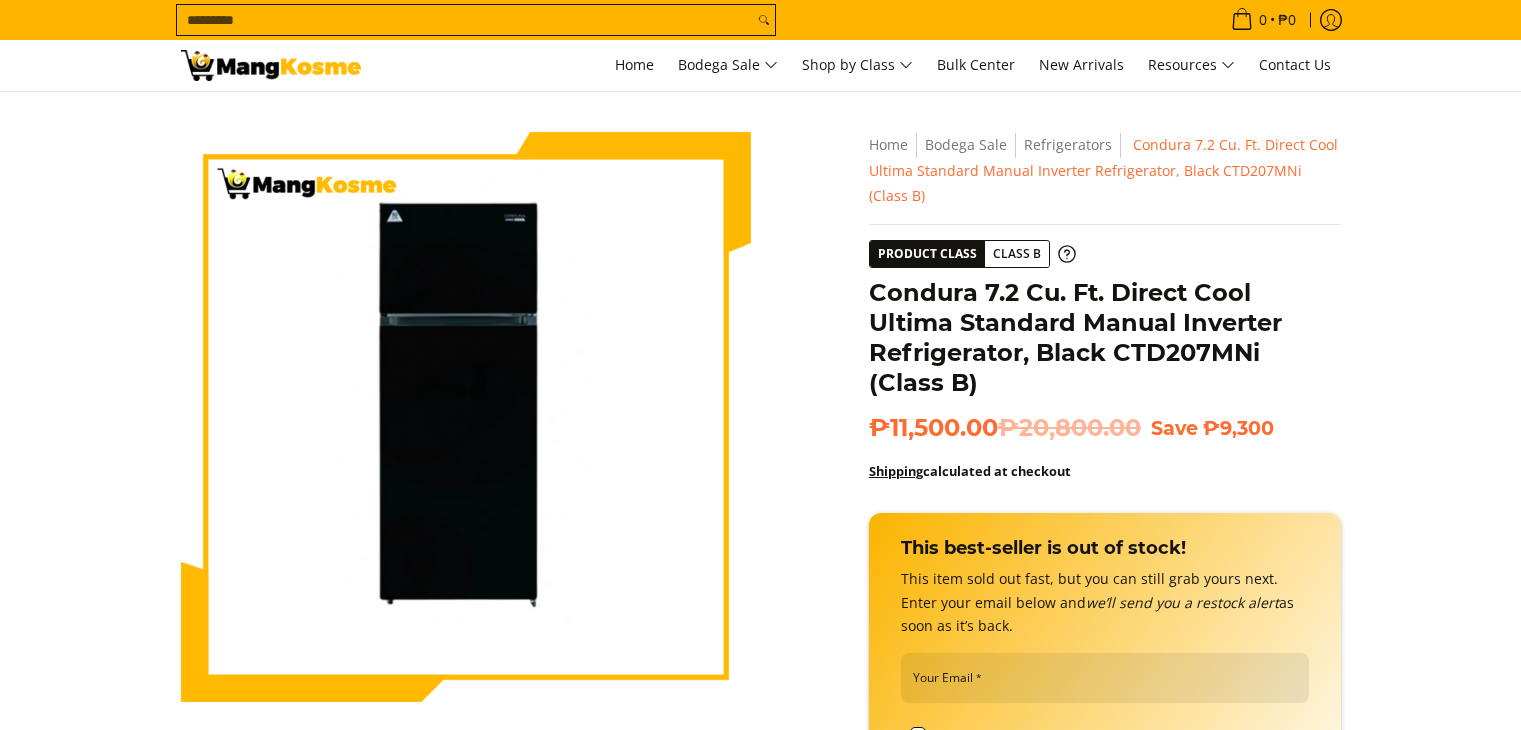 scroll, scrollTop: 0, scrollLeft: 0, axis: both 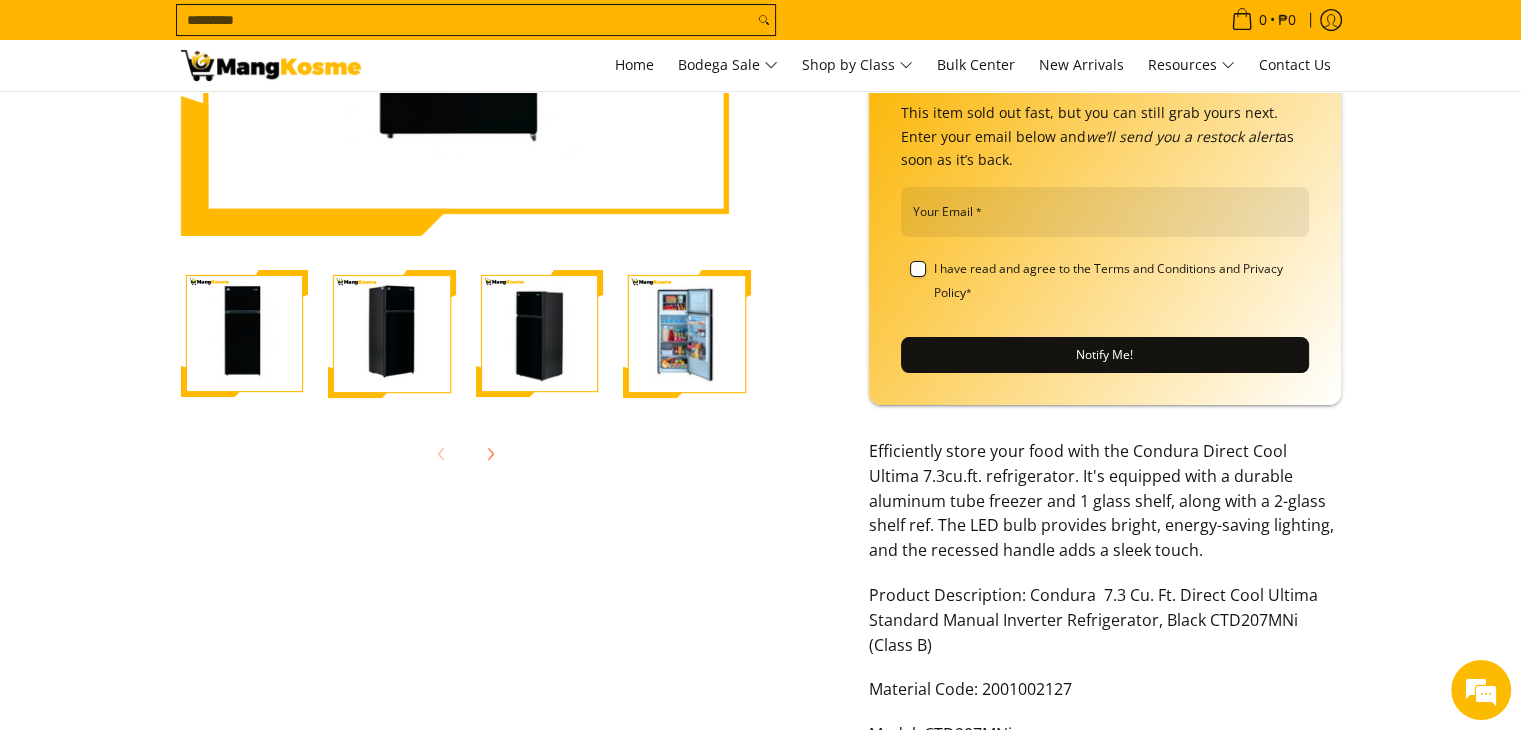 click at bounding box center (687, 334) 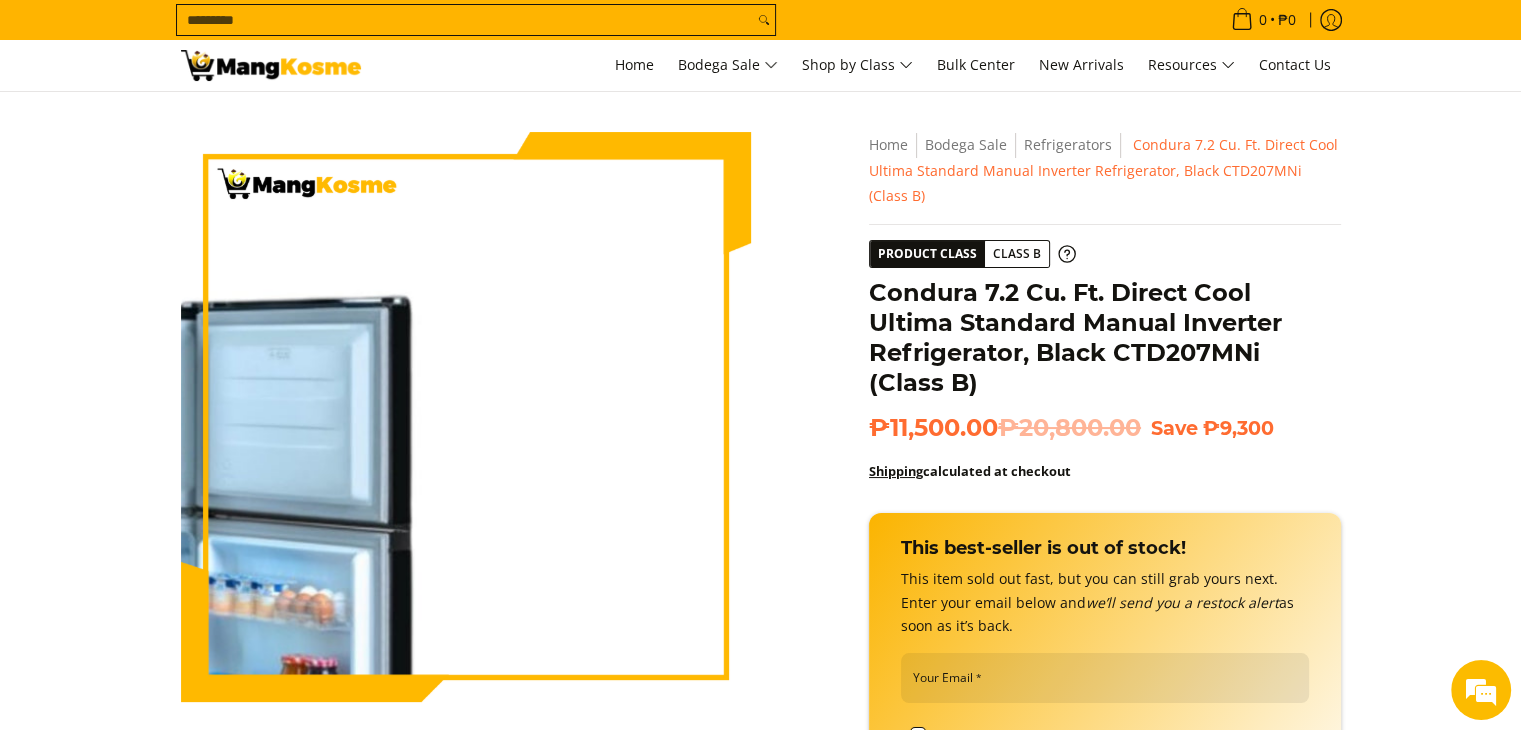 scroll, scrollTop: 466, scrollLeft: 0, axis: vertical 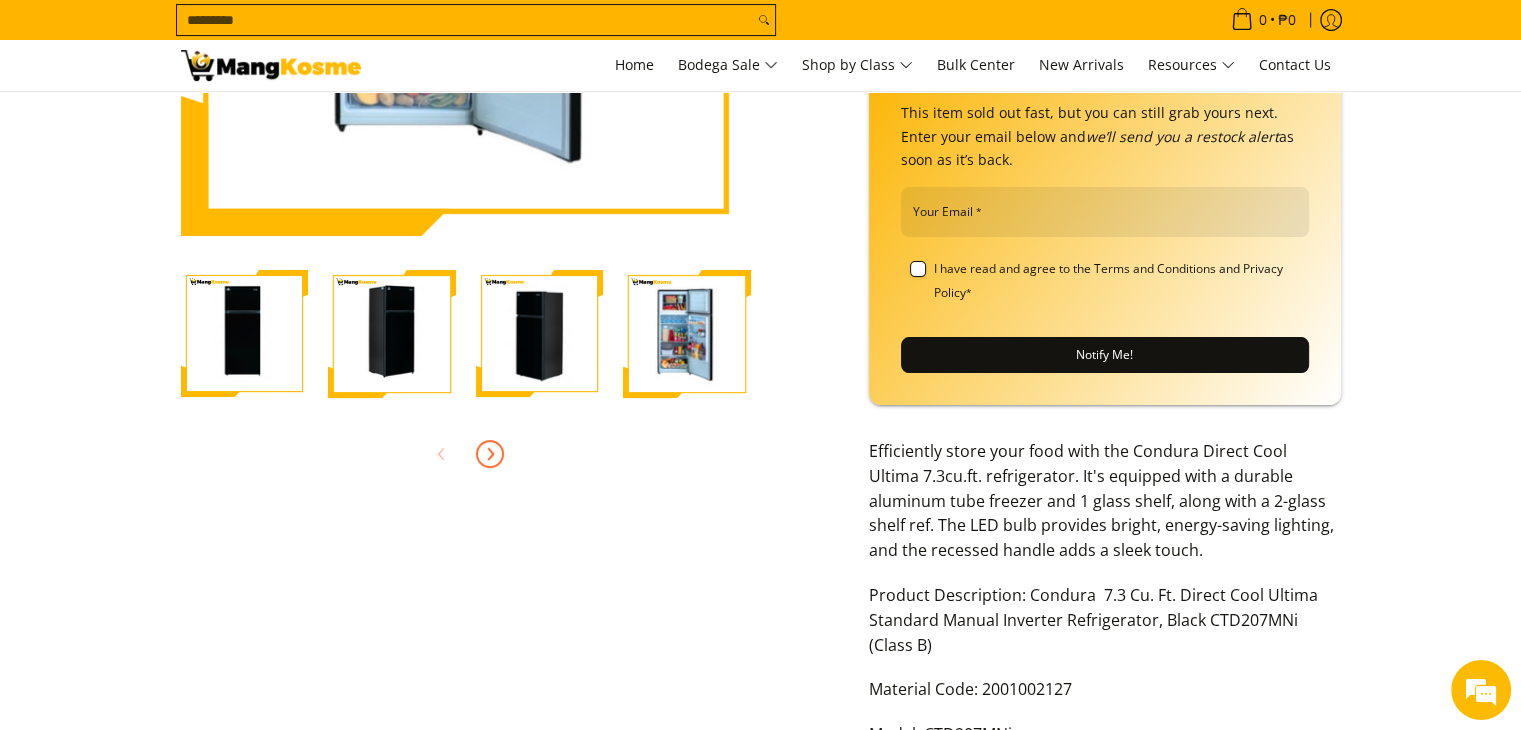click at bounding box center (490, 454) 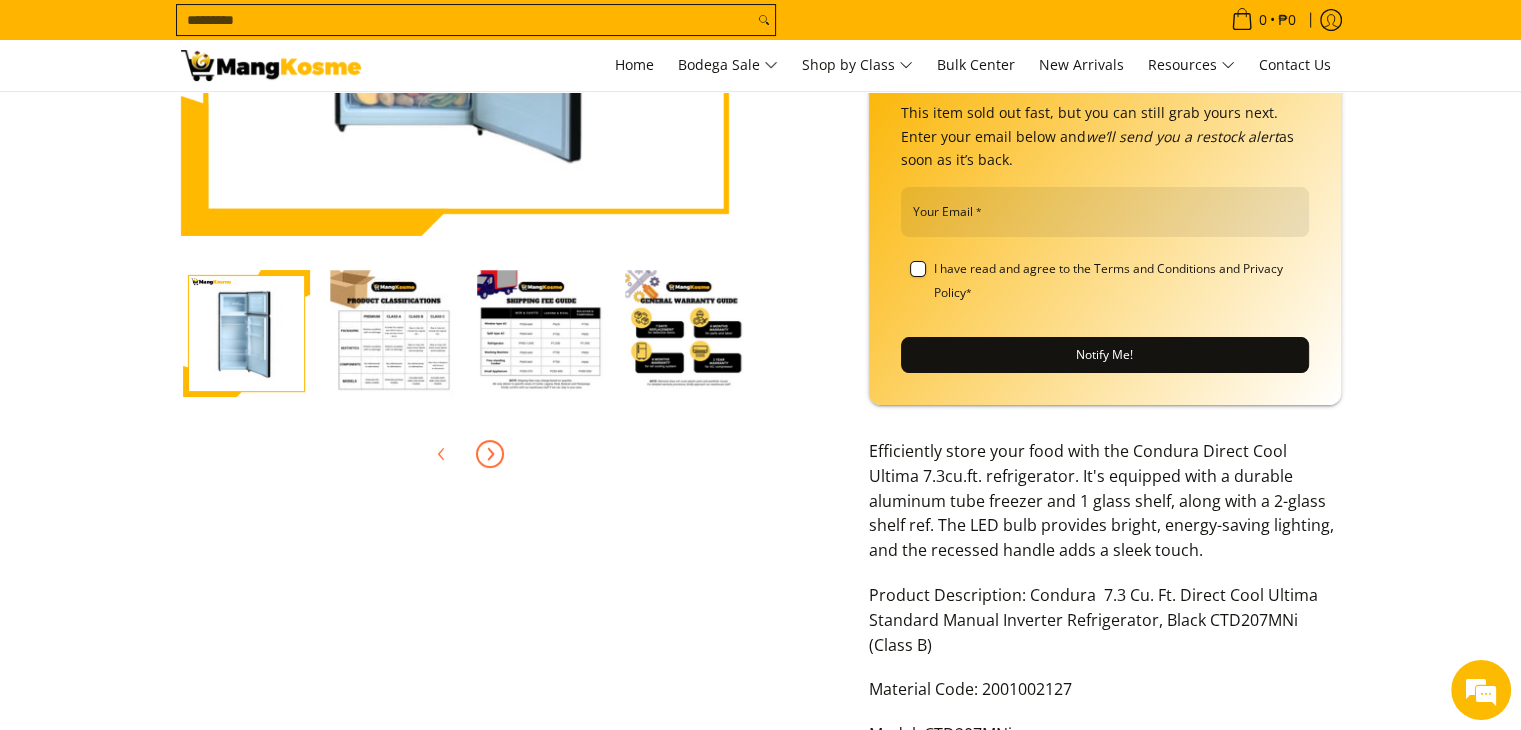 scroll, scrollTop: 0, scrollLeft: 589, axis: horizontal 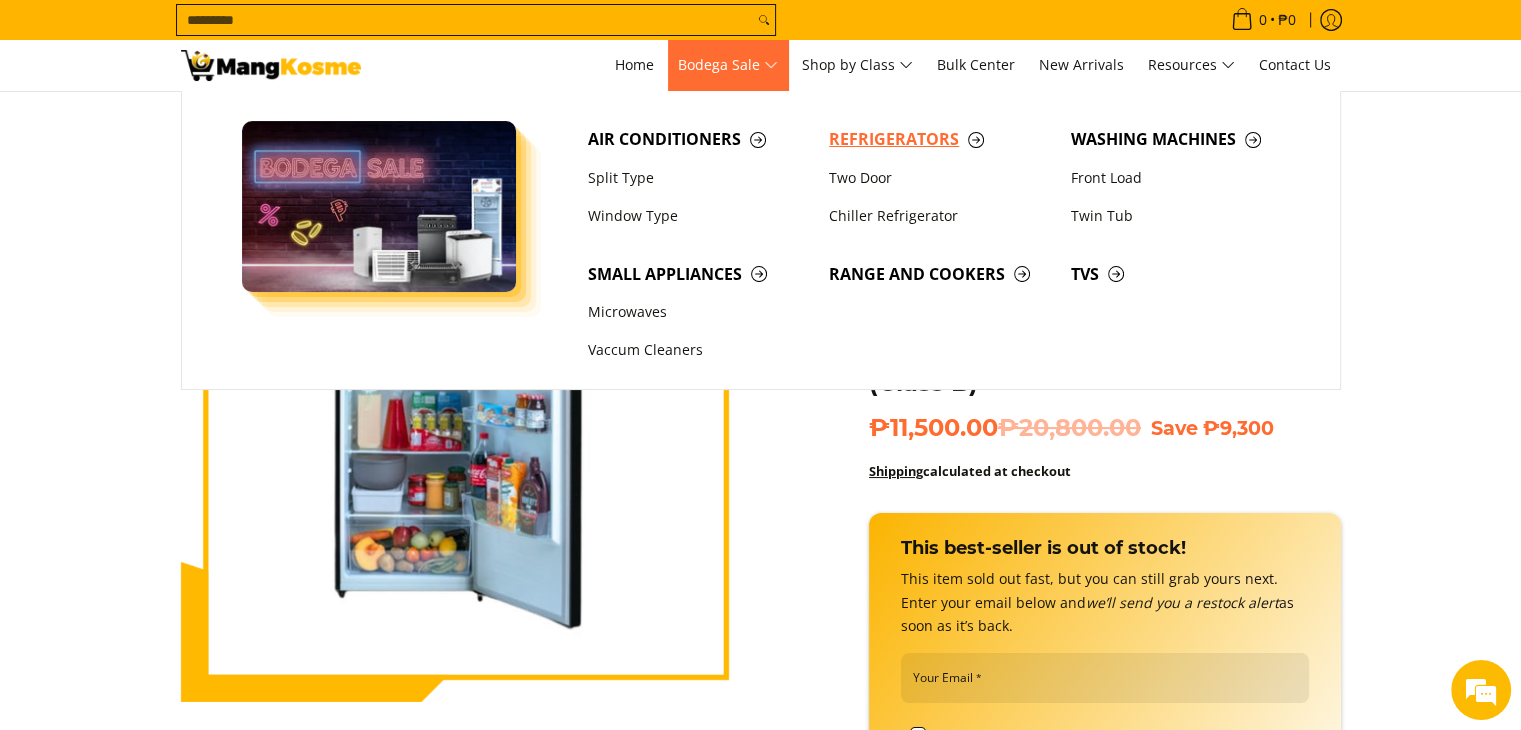 click on "Refrigerators" at bounding box center [940, 139] 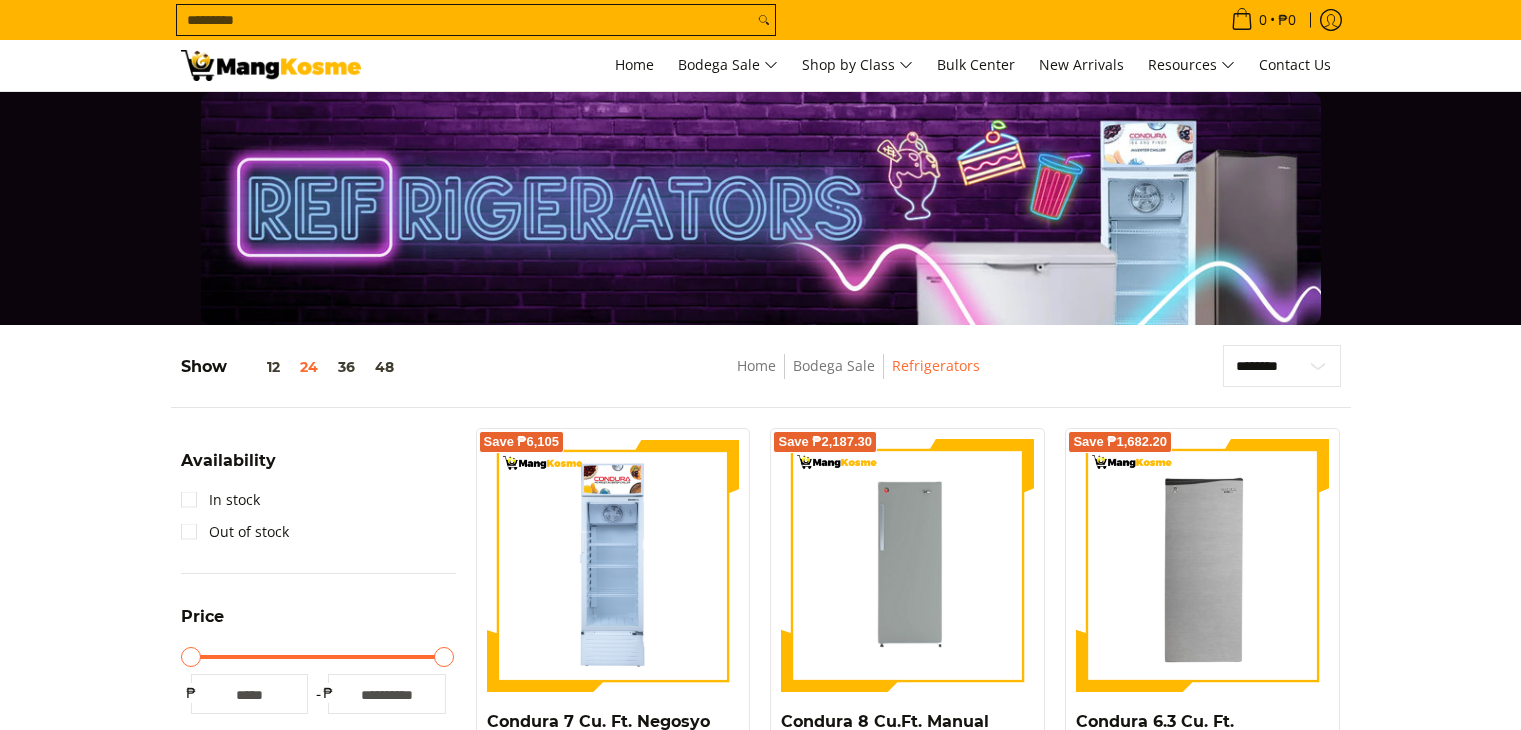 scroll, scrollTop: 494, scrollLeft: 0, axis: vertical 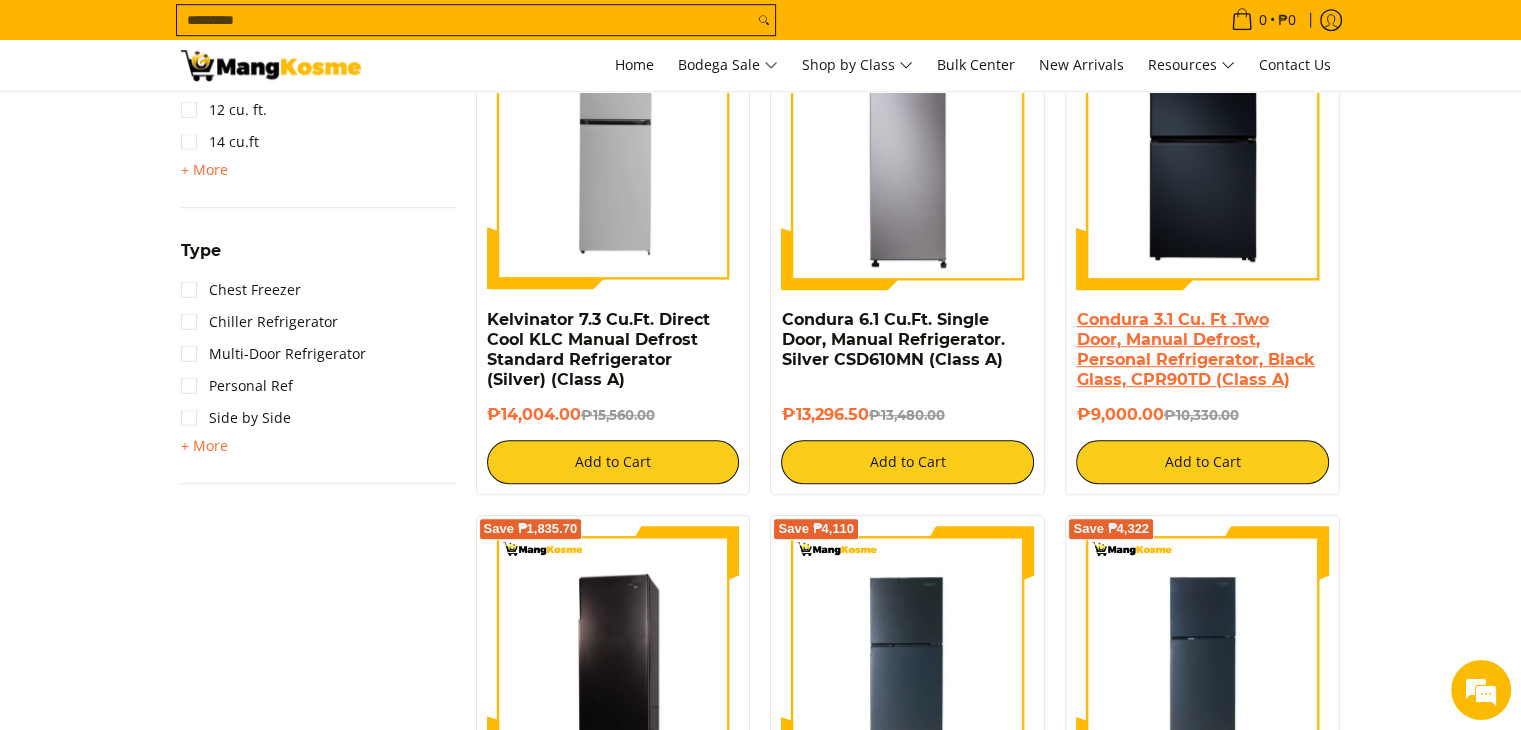 click on "Condura 3.1 Cu. Ft .Two Door, Manual Defrost, Personal Refrigerator, Black Glass, CPR90TD (Class A)" at bounding box center [1195, 349] 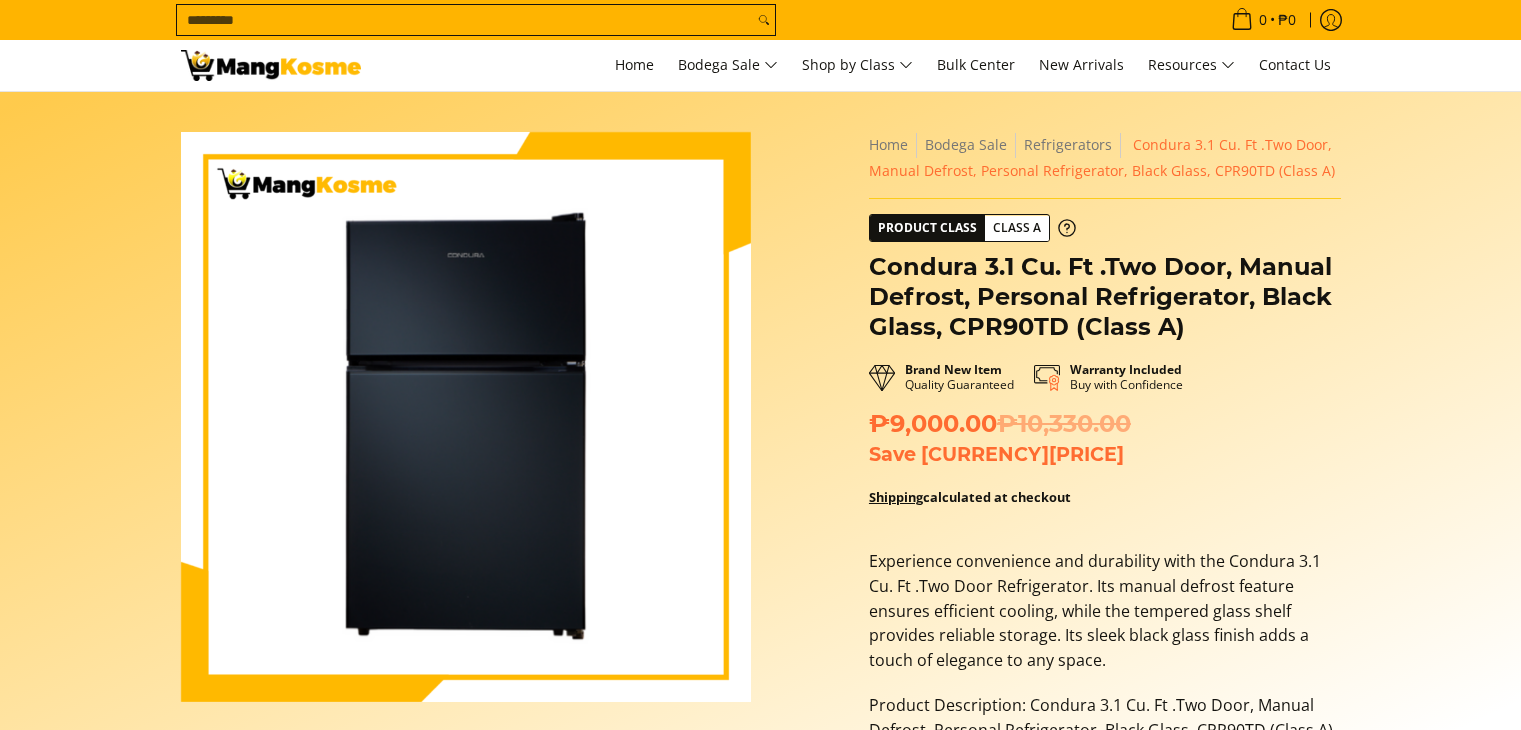 scroll, scrollTop: 0, scrollLeft: 0, axis: both 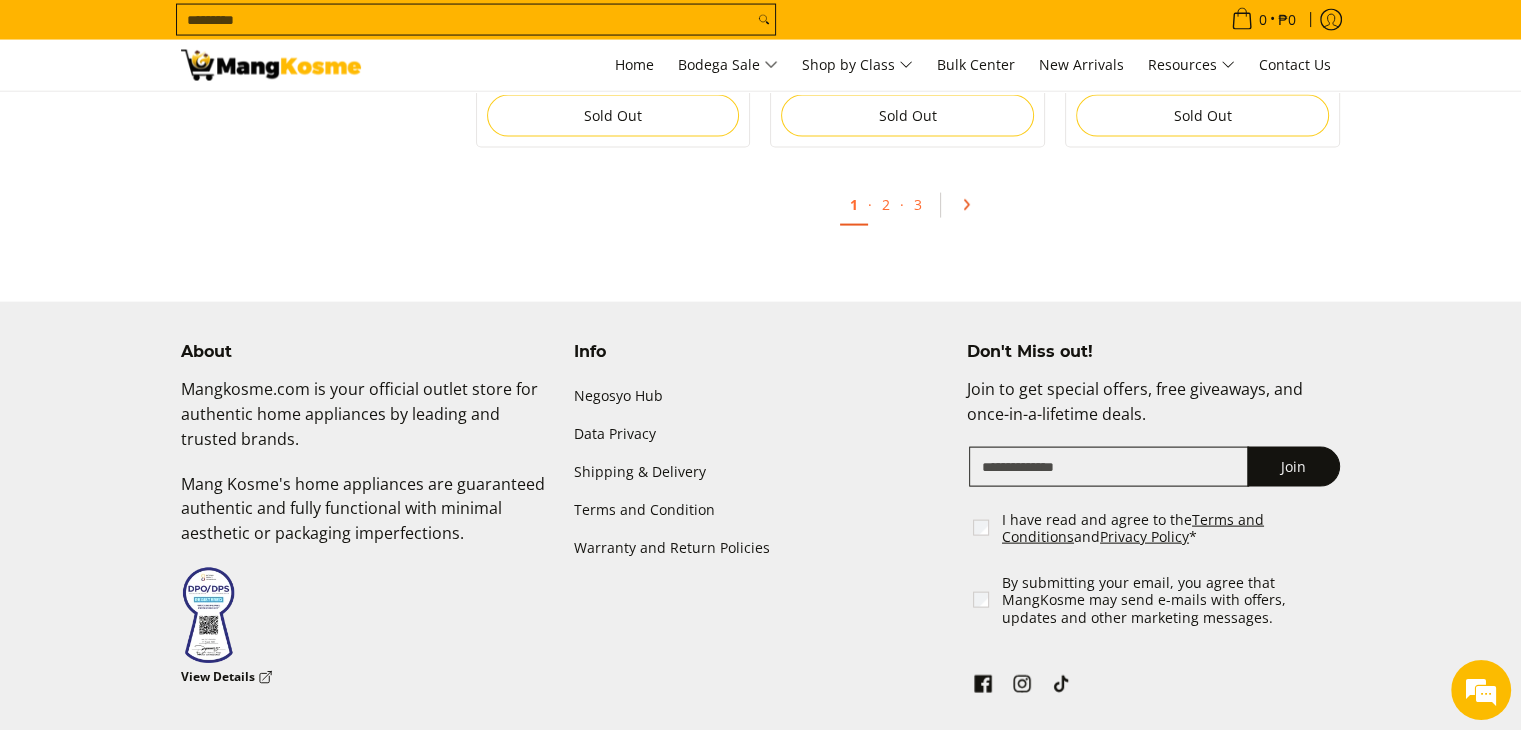 click at bounding box center (963, 205) 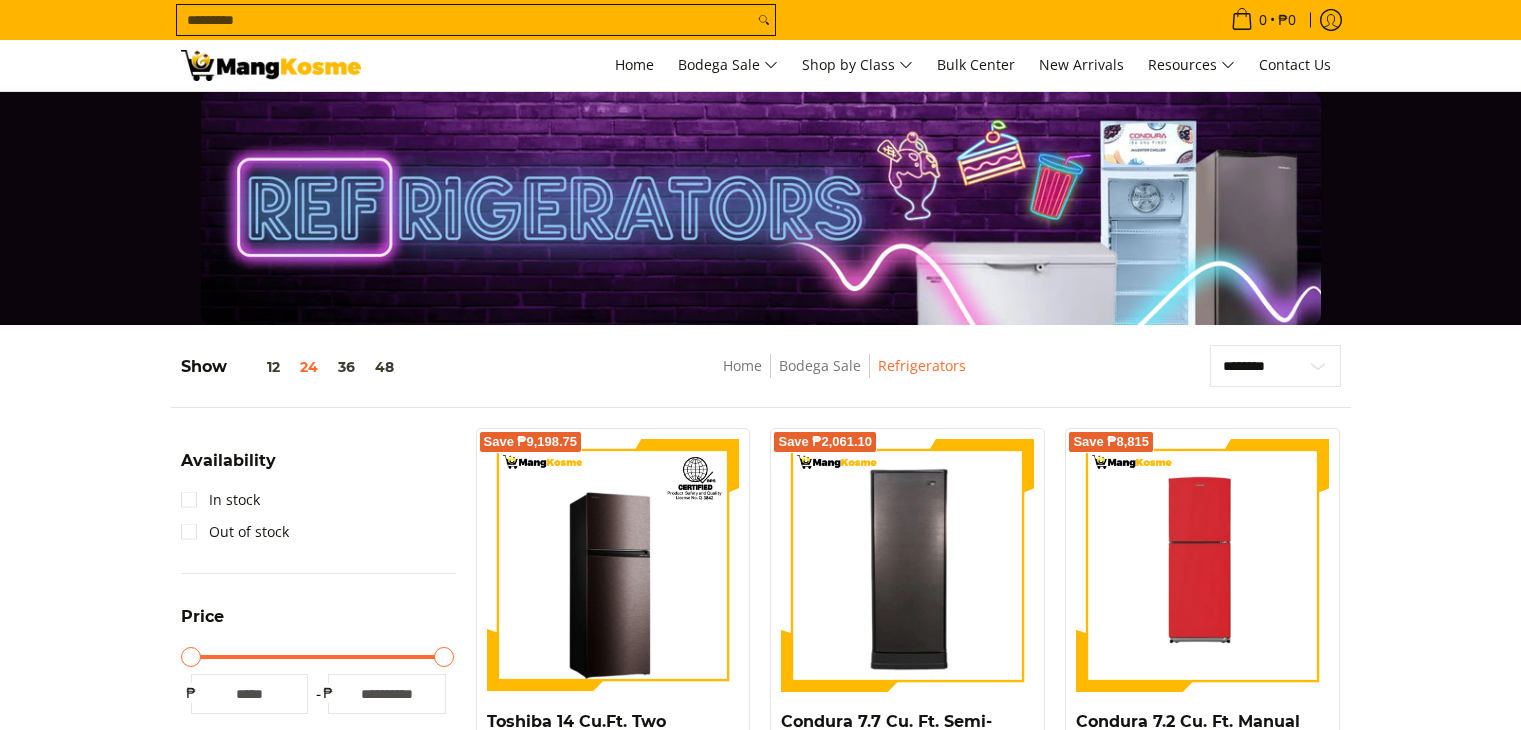scroll, scrollTop: 0, scrollLeft: 0, axis: both 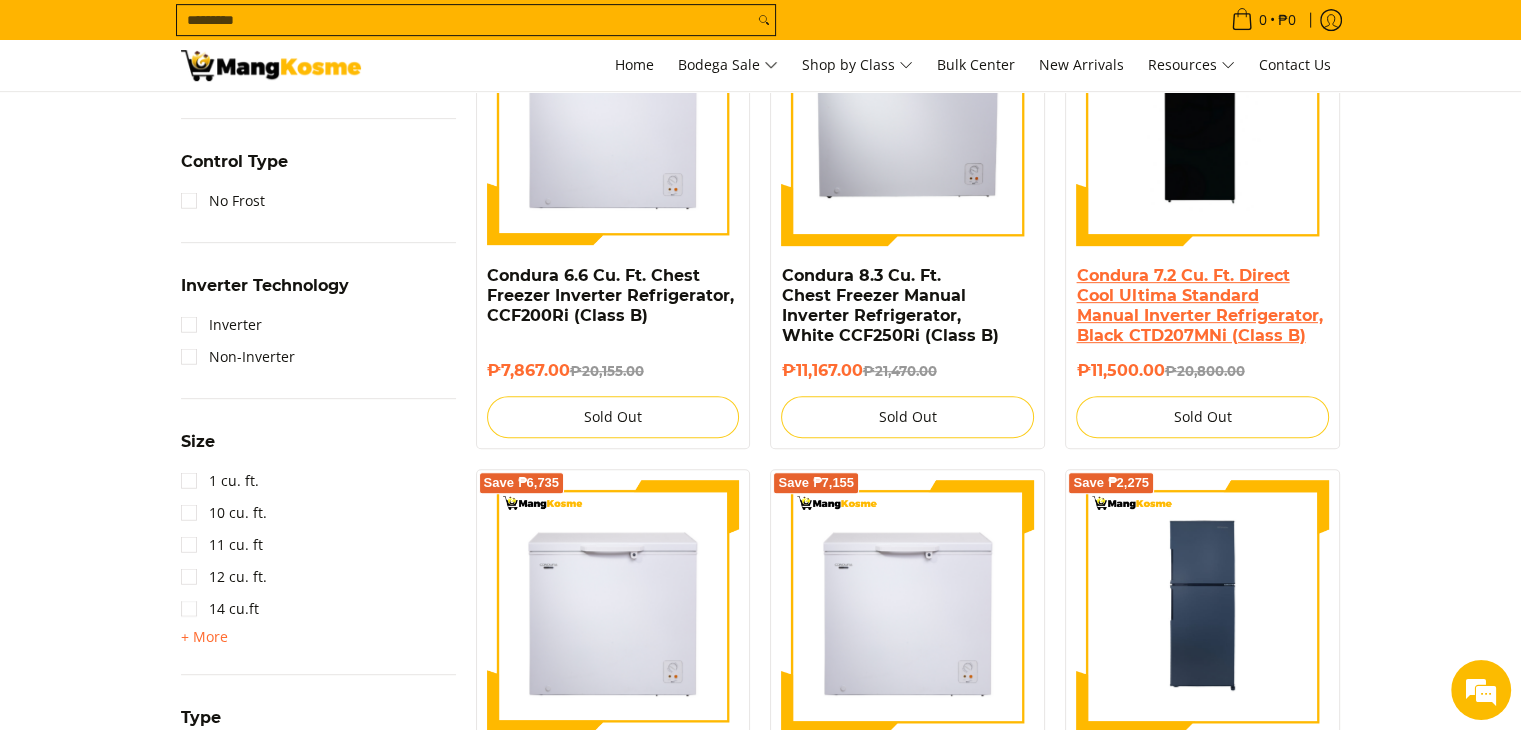 click on "Condura  7.2 Cu. Ft. Direct Cool Ultima Standard Manual Inverter Refrigerator, Black CTD207MNi (Class B)" at bounding box center (1199, 305) 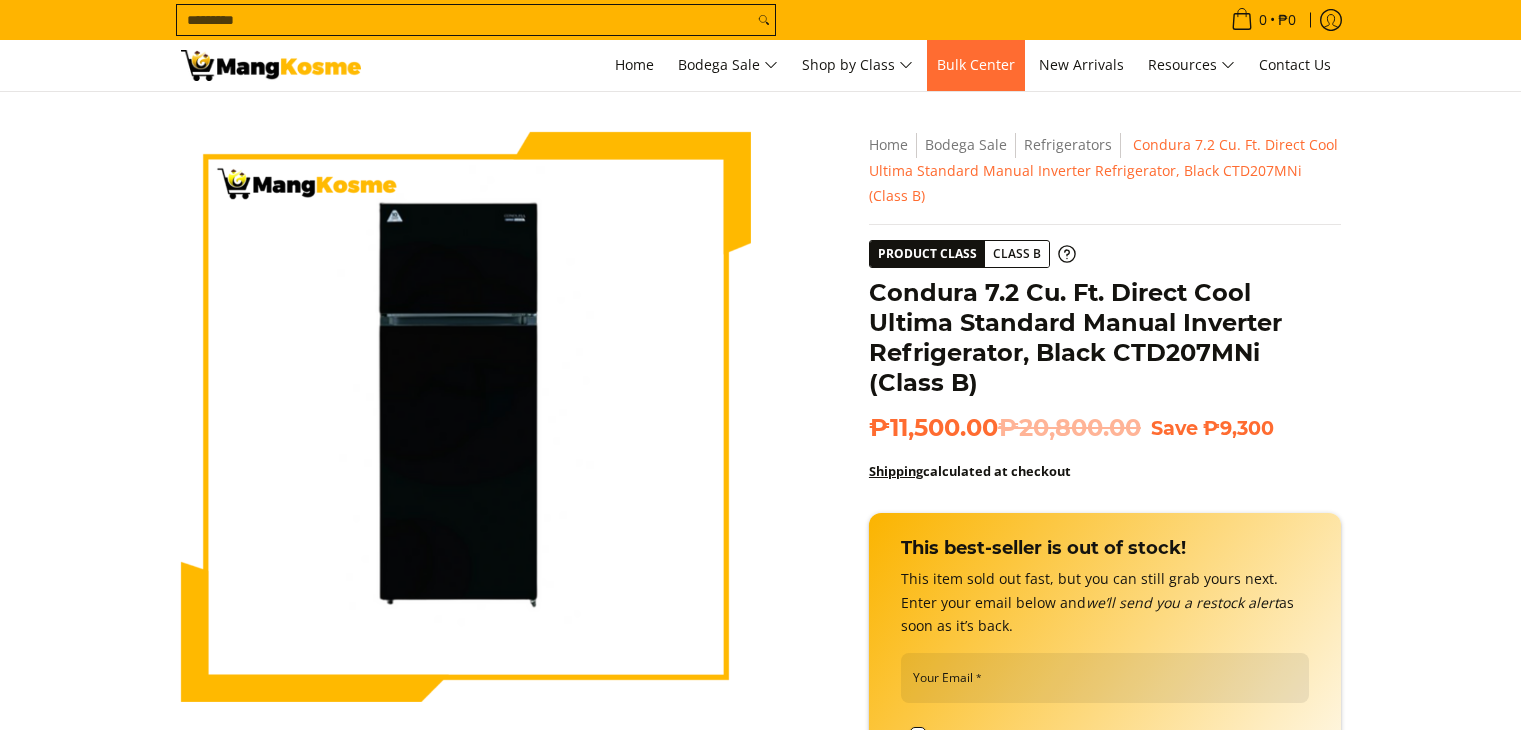 scroll, scrollTop: 0, scrollLeft: 0, axis: both 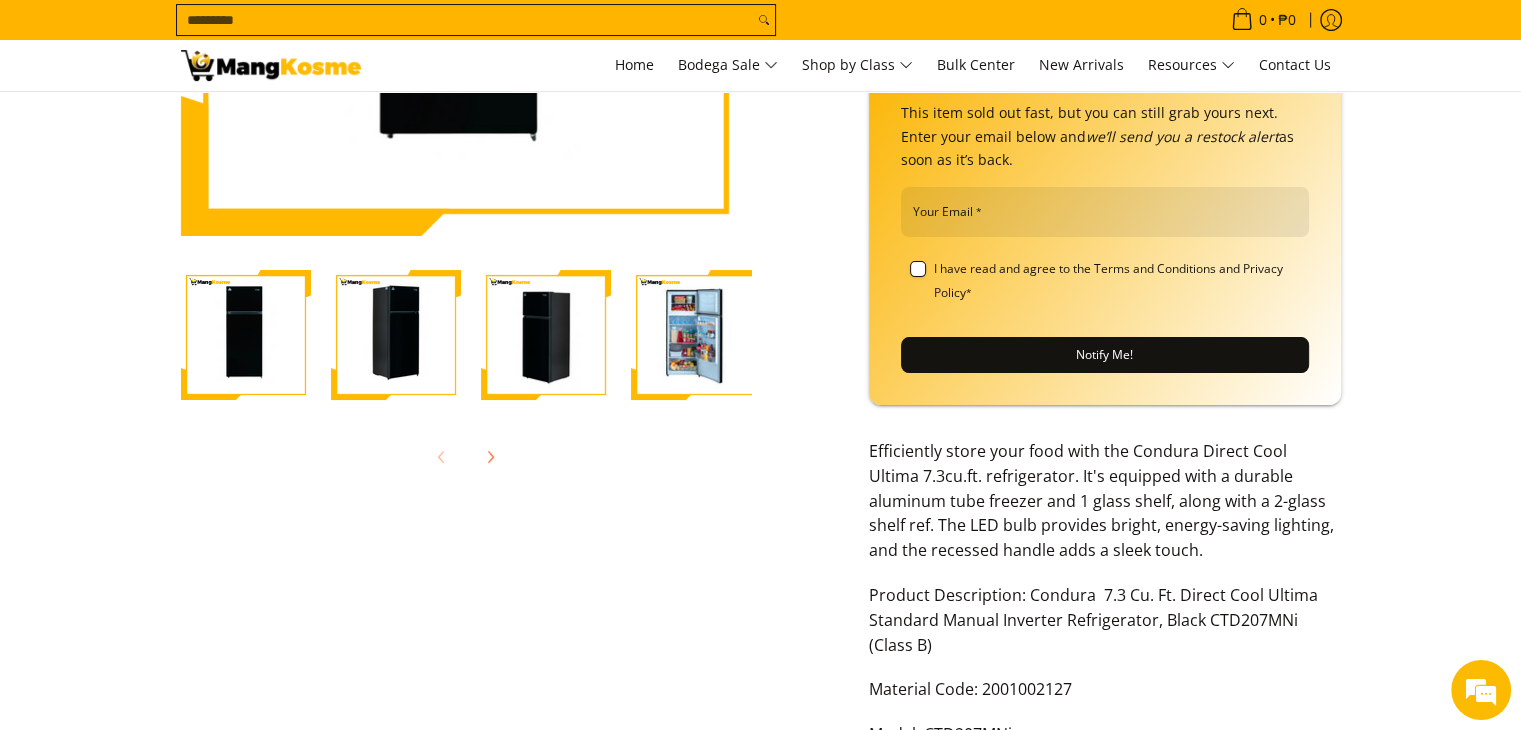 click at bounding box center (696, 335) 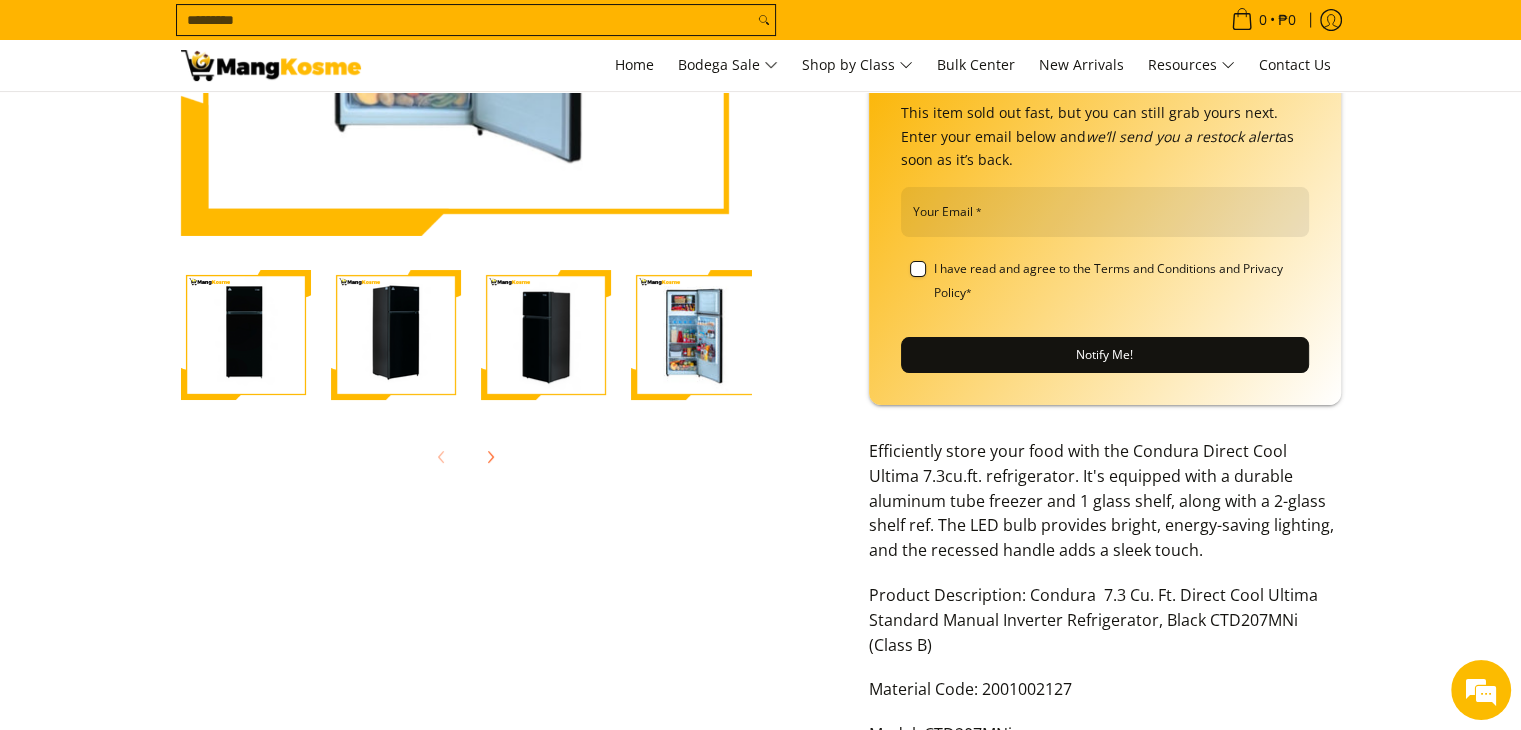 scroll, scrollTop: 0, scrollLeft: 0, axis: both 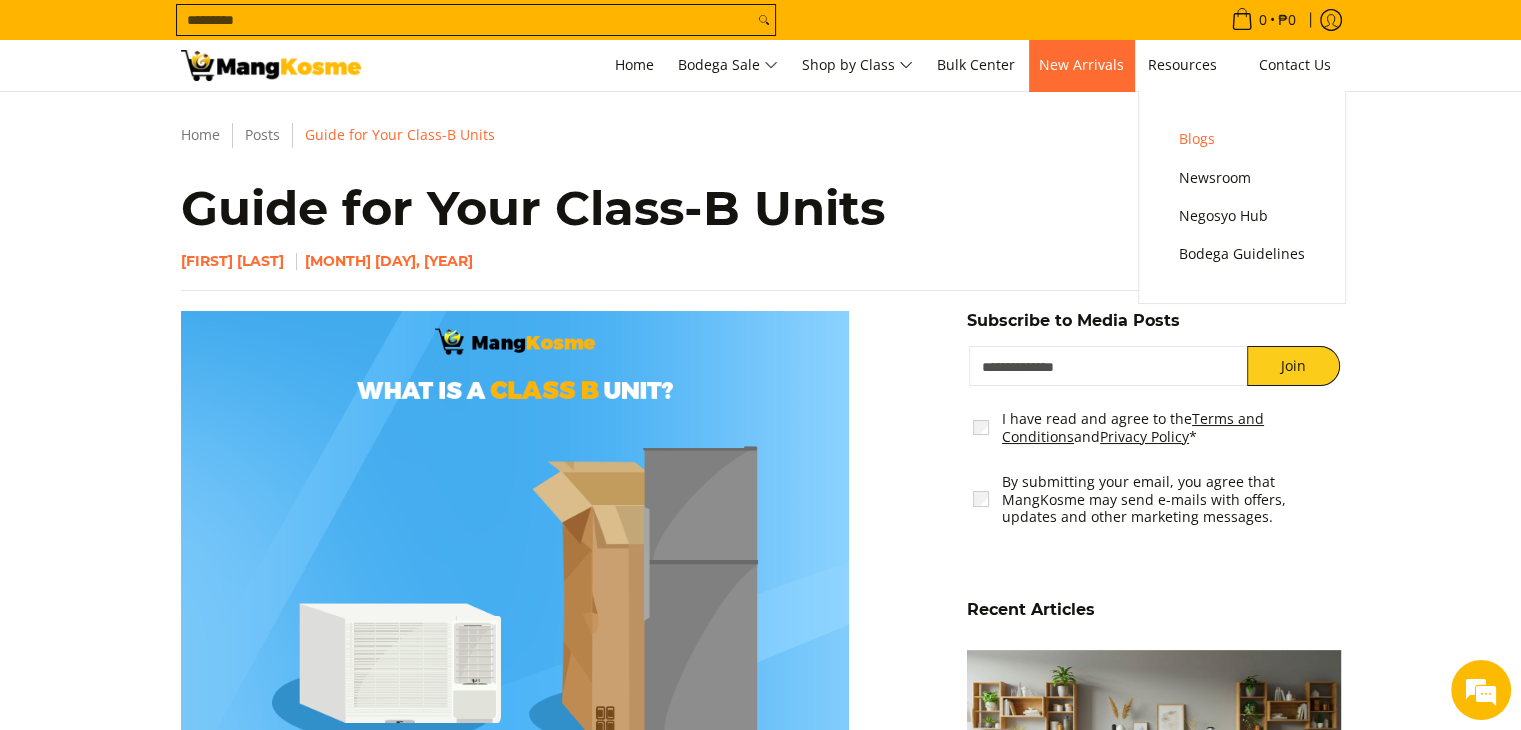 click on "New Arrivals" at bounding box center (1081, 64) 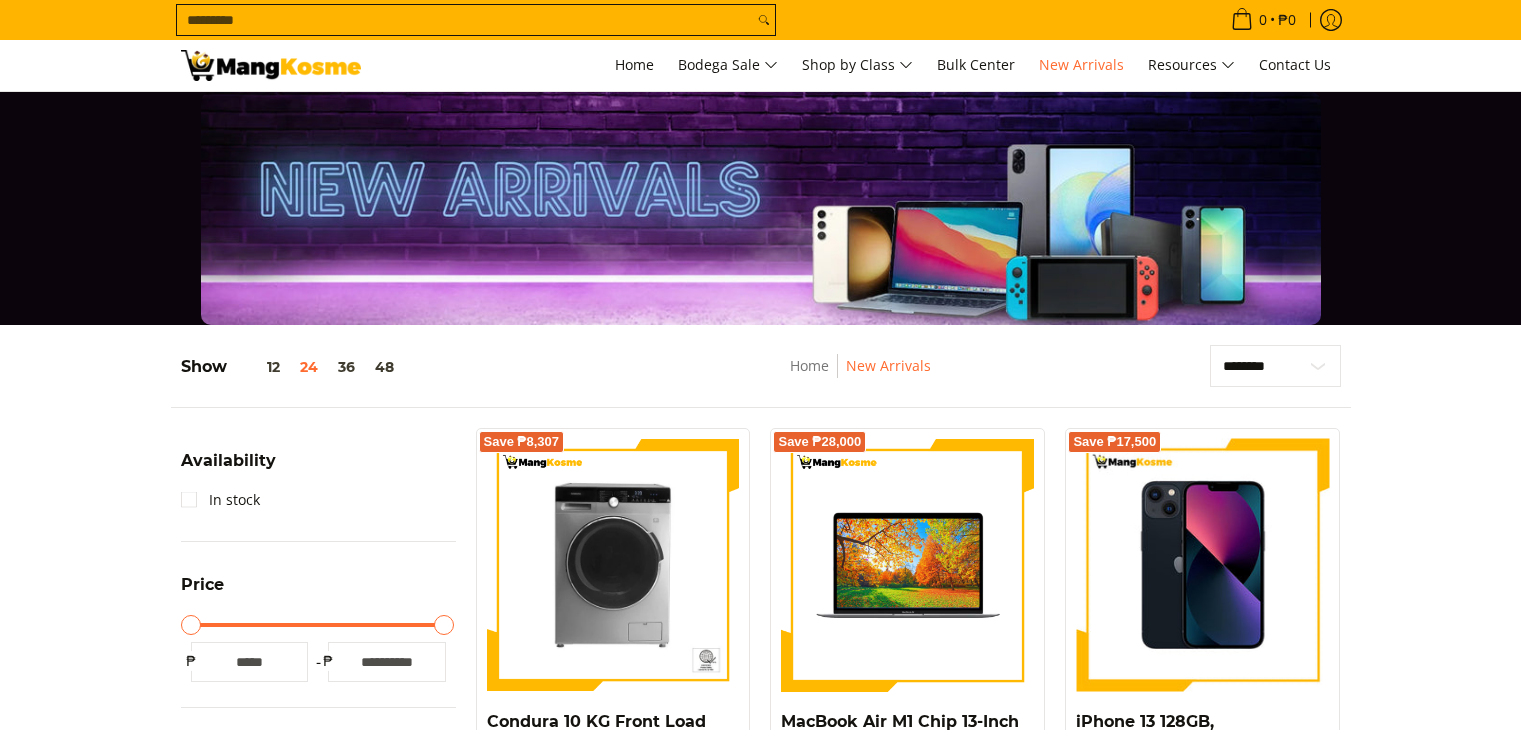 scroll, scrollTop: 466, scrollLeft: 0, axis: vertical 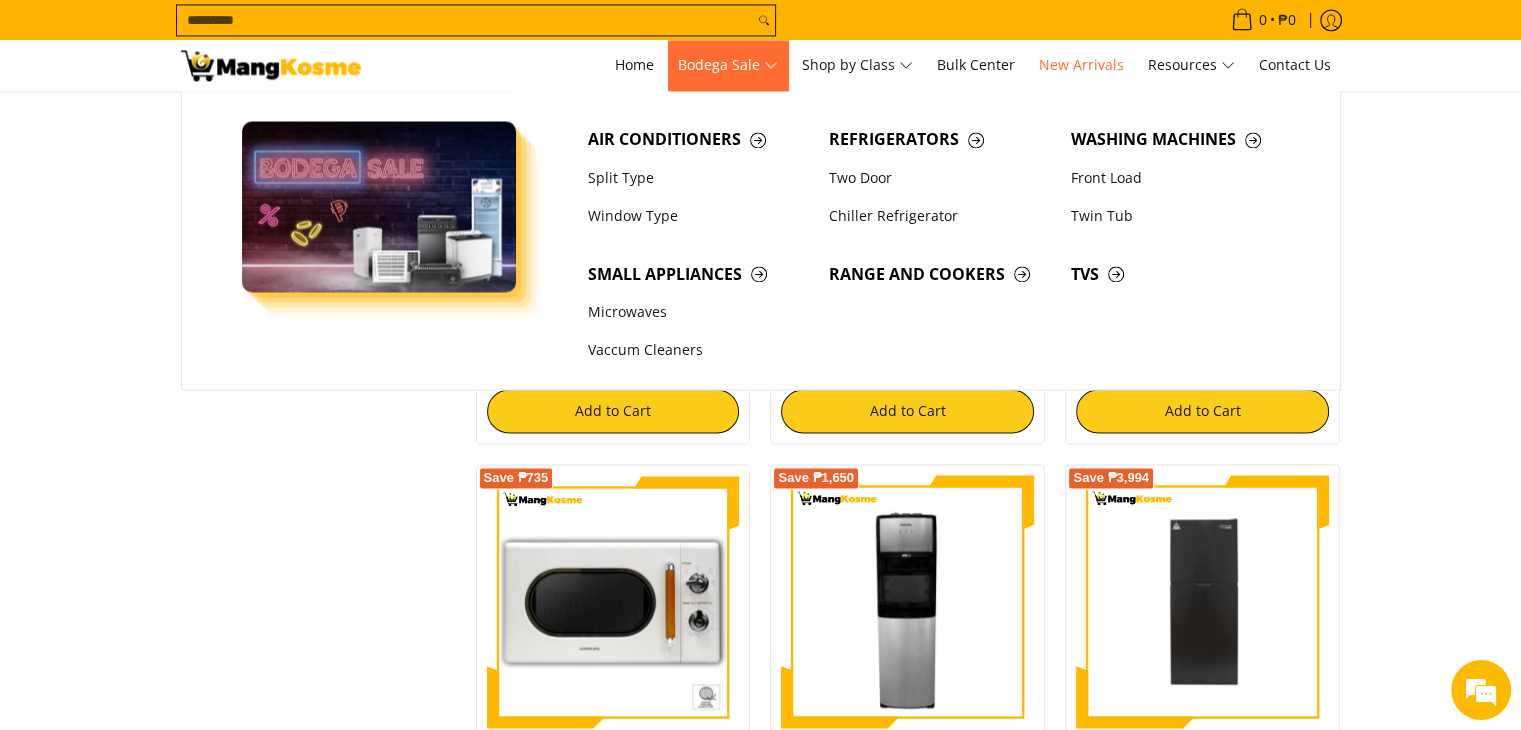 click on "Bodega Sale" at bounding box center [728, 65] 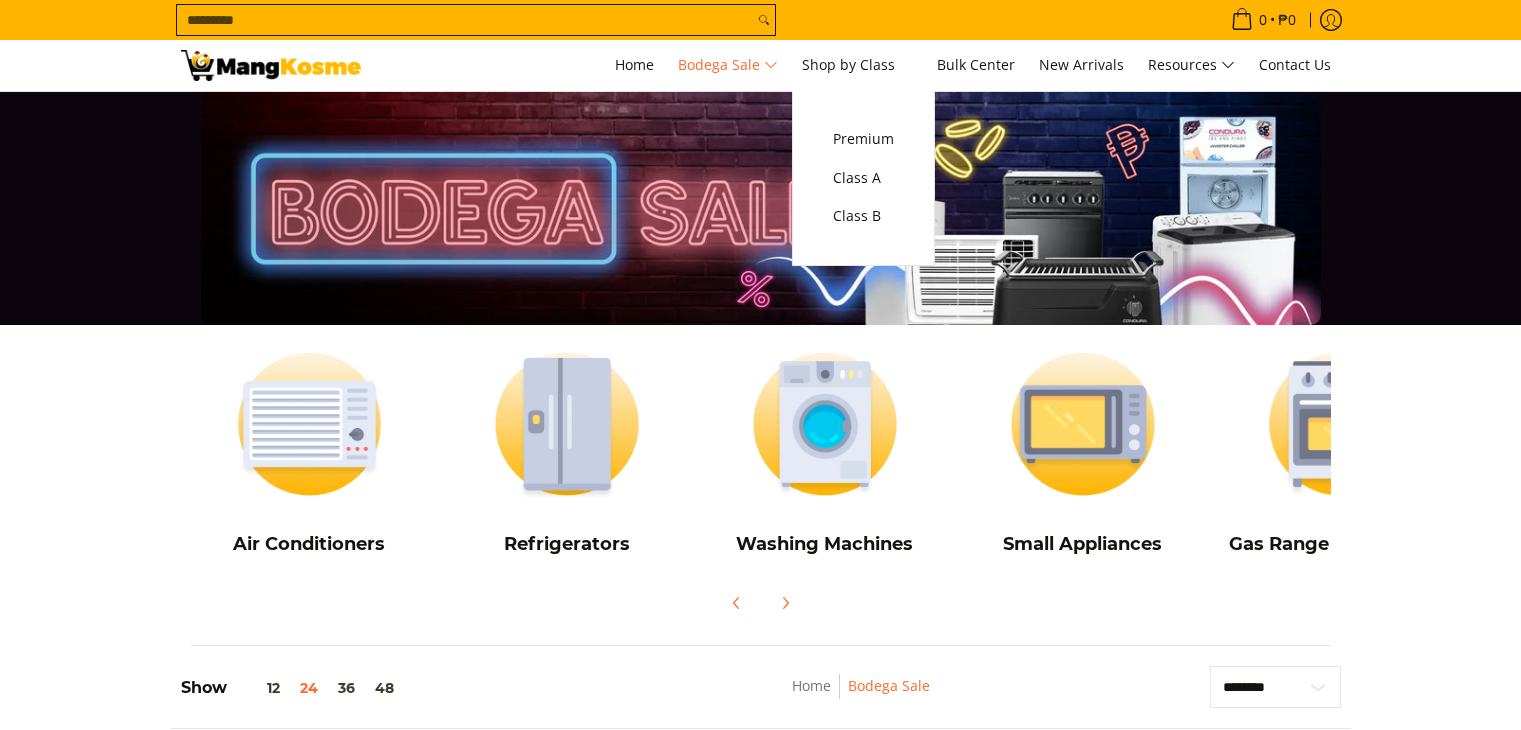 scroll, scrollTop: 0, scrollLeft: 0, axis: both 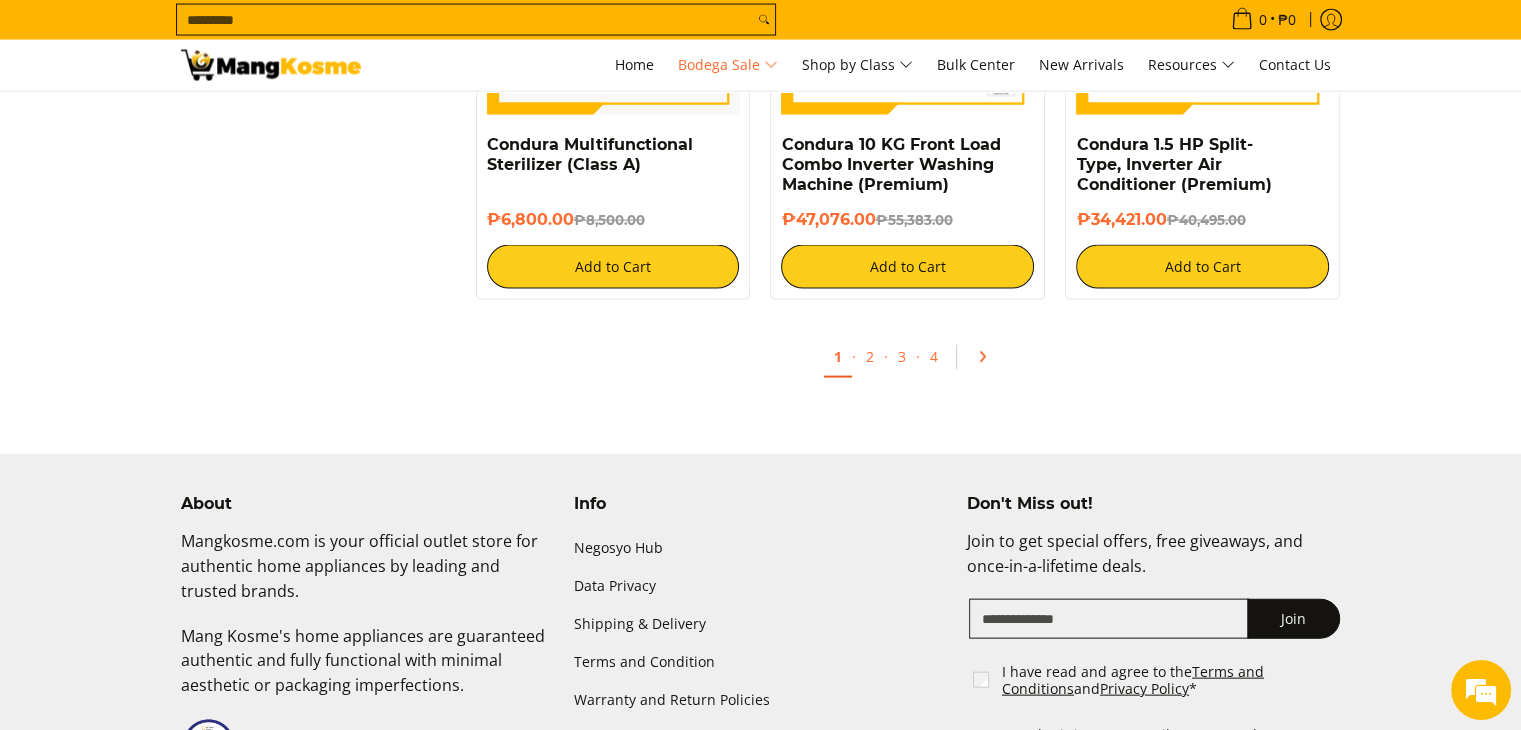 click at bounding box center [982, 357] 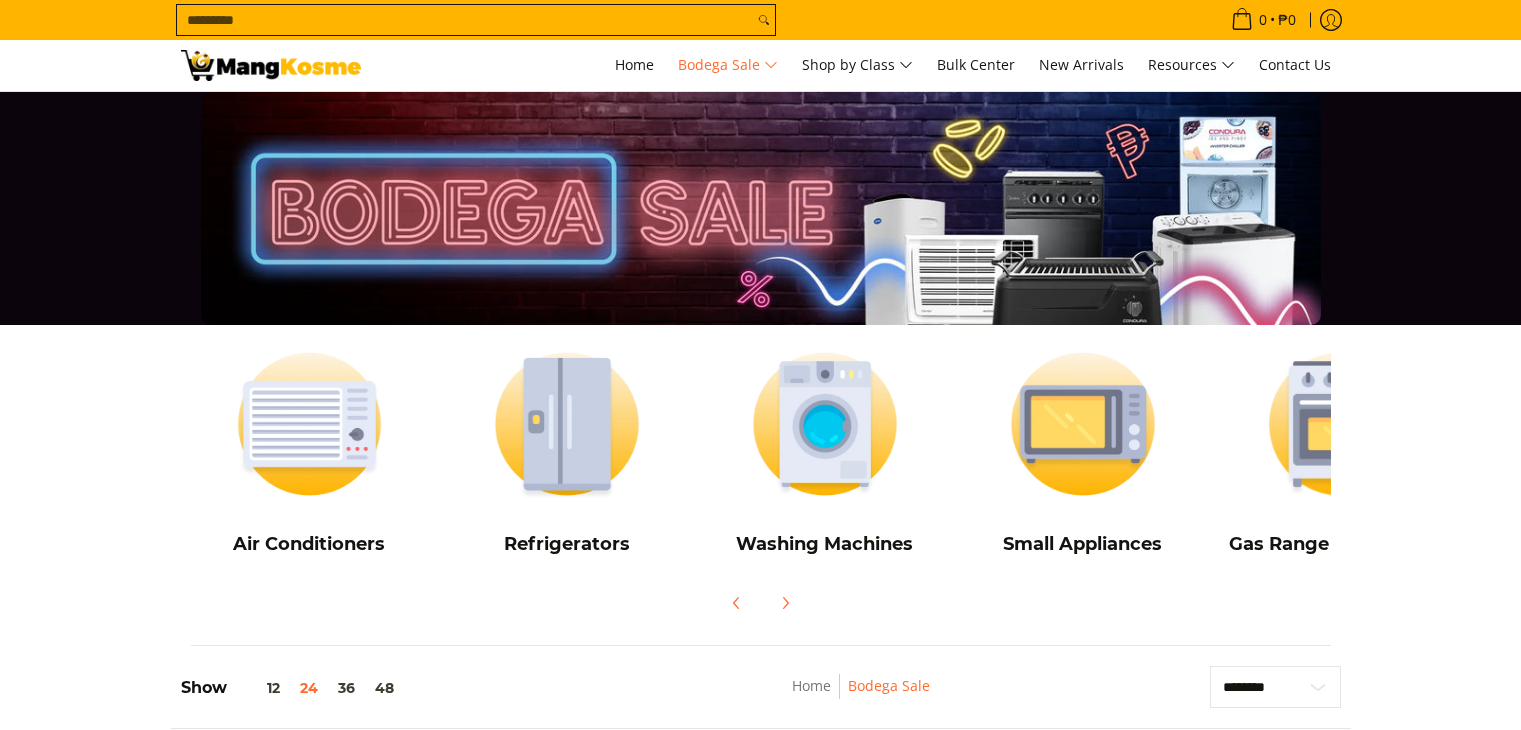 scroll, scrollTop: 0, scrollLeft: 0, axis: both 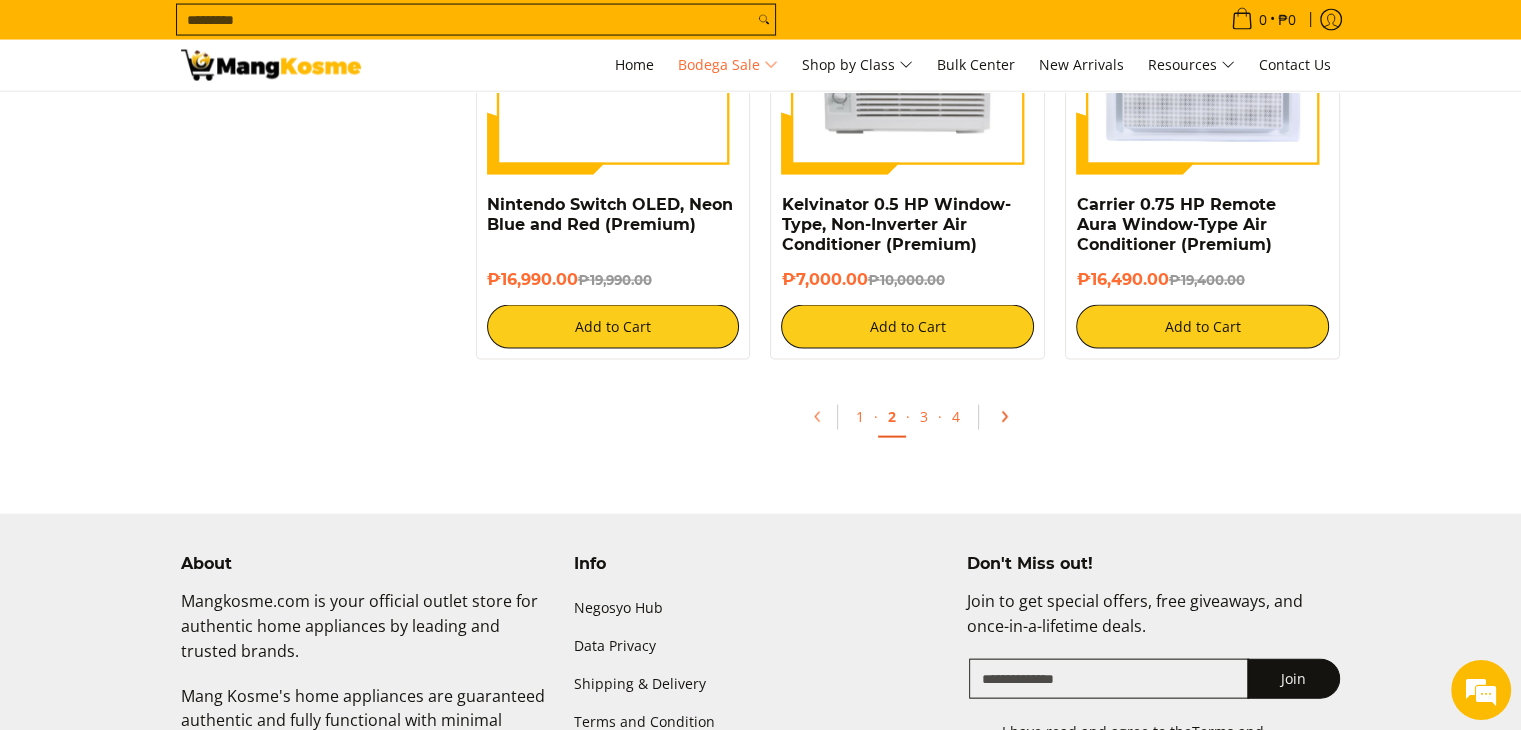 click at bounding box center (1001, 417) 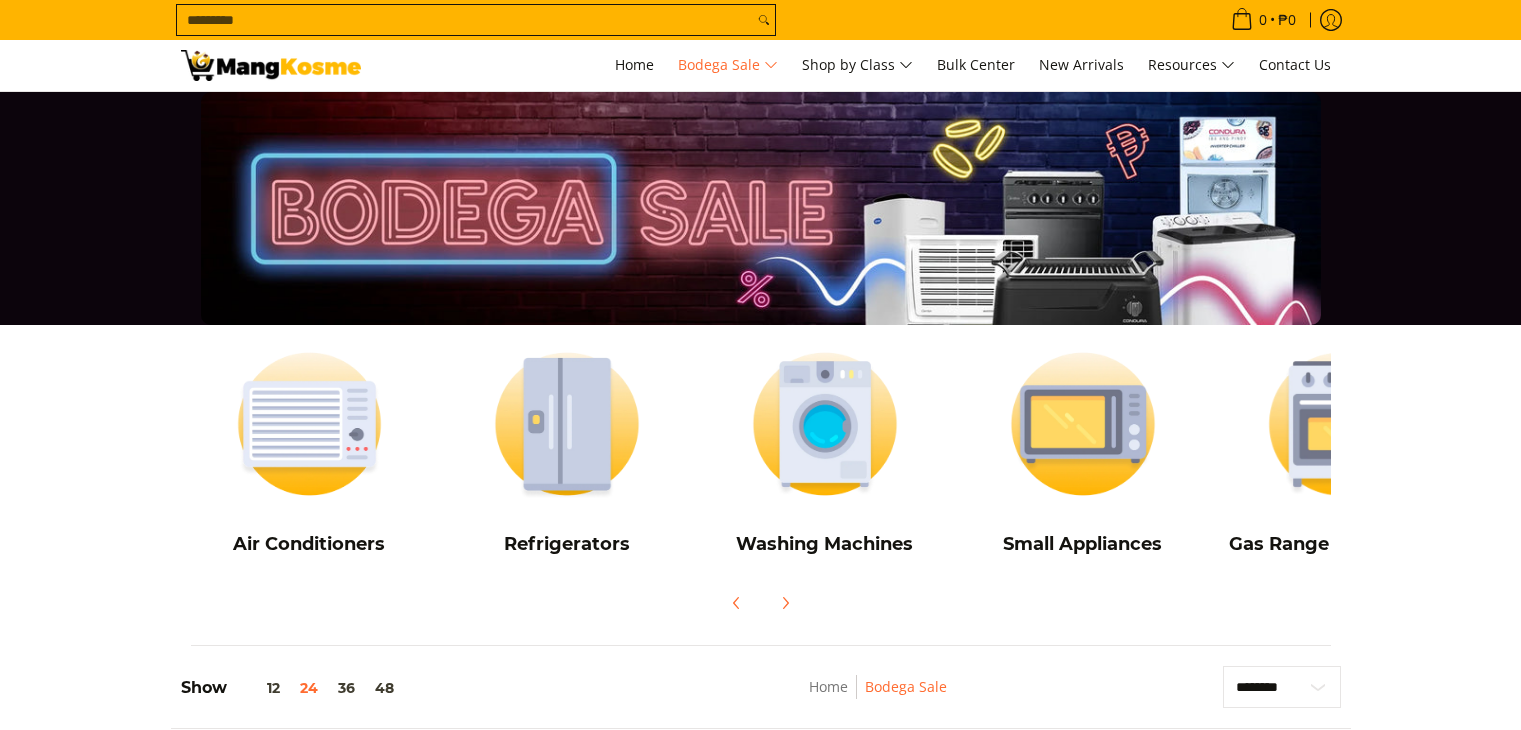 scroll, scrollTop: 0, scrollLeft: 0, axis: both 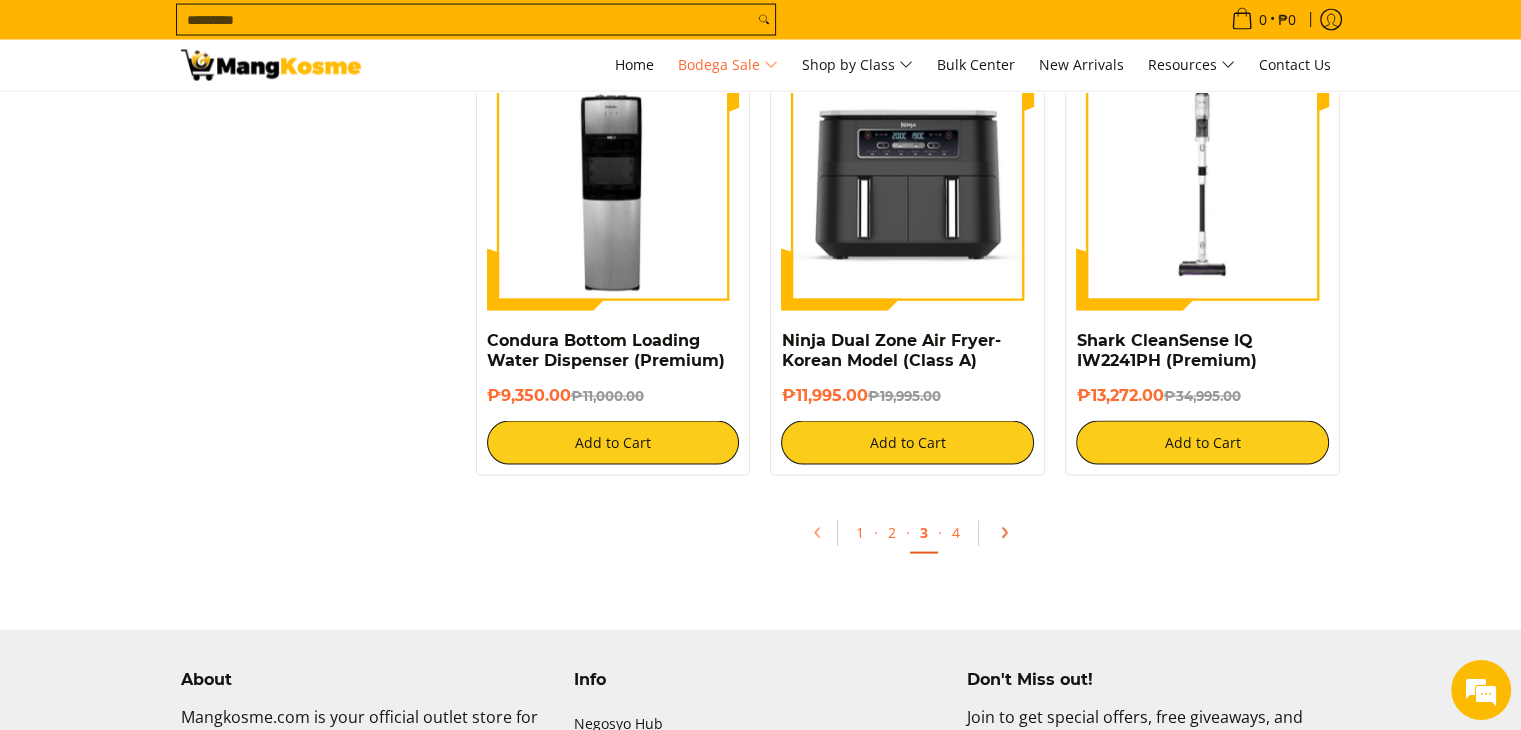 click at bounding box center (1001, 533) 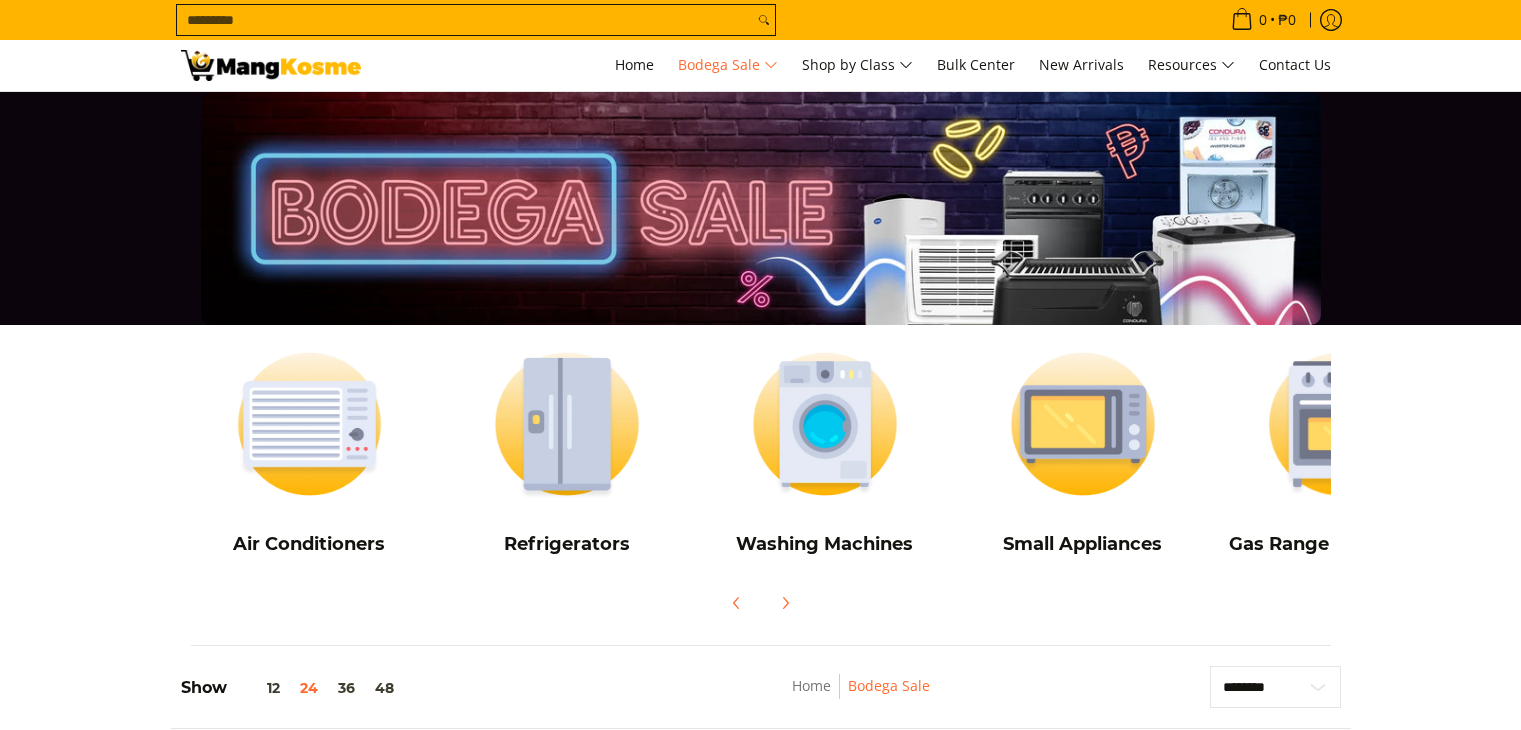 scroll, scrollTop: 0, scrollLeft: 0, axis: both 